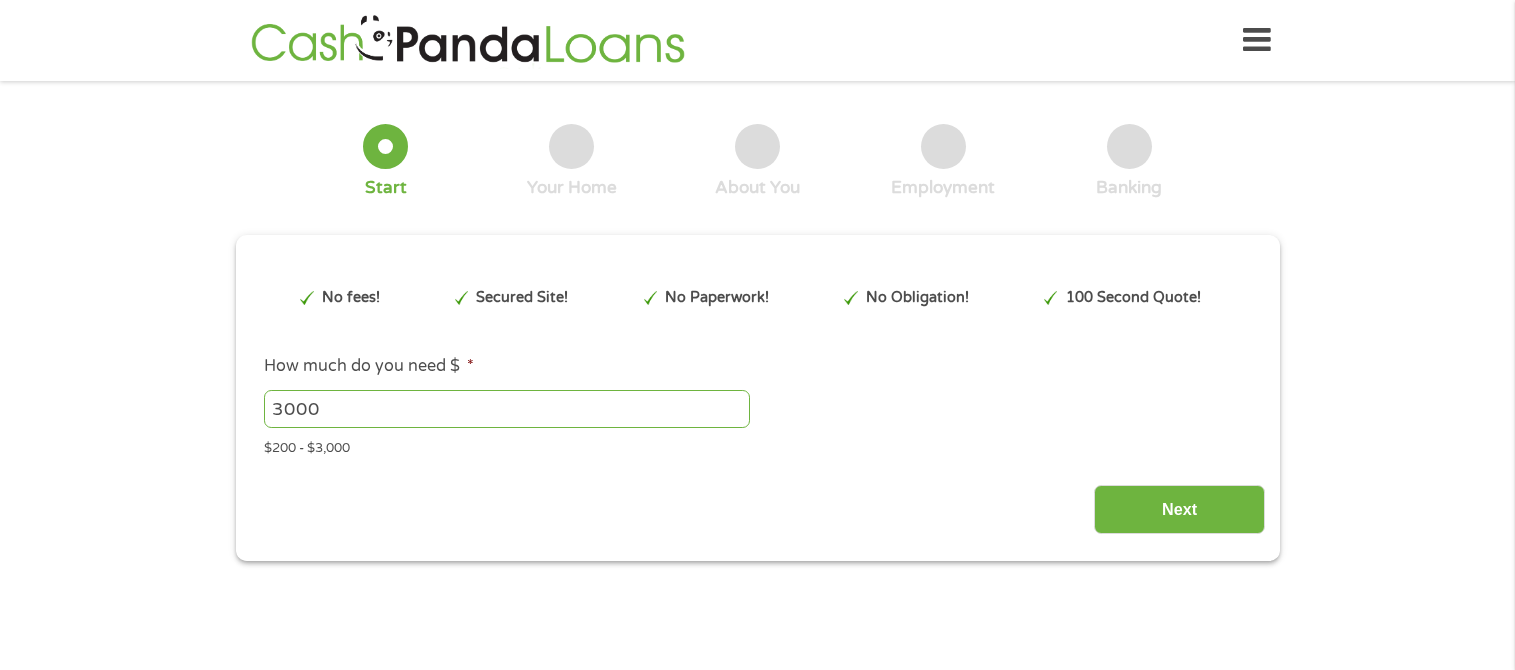 scroll, scrollTop: 0, scrollLeft: 0, axis: both 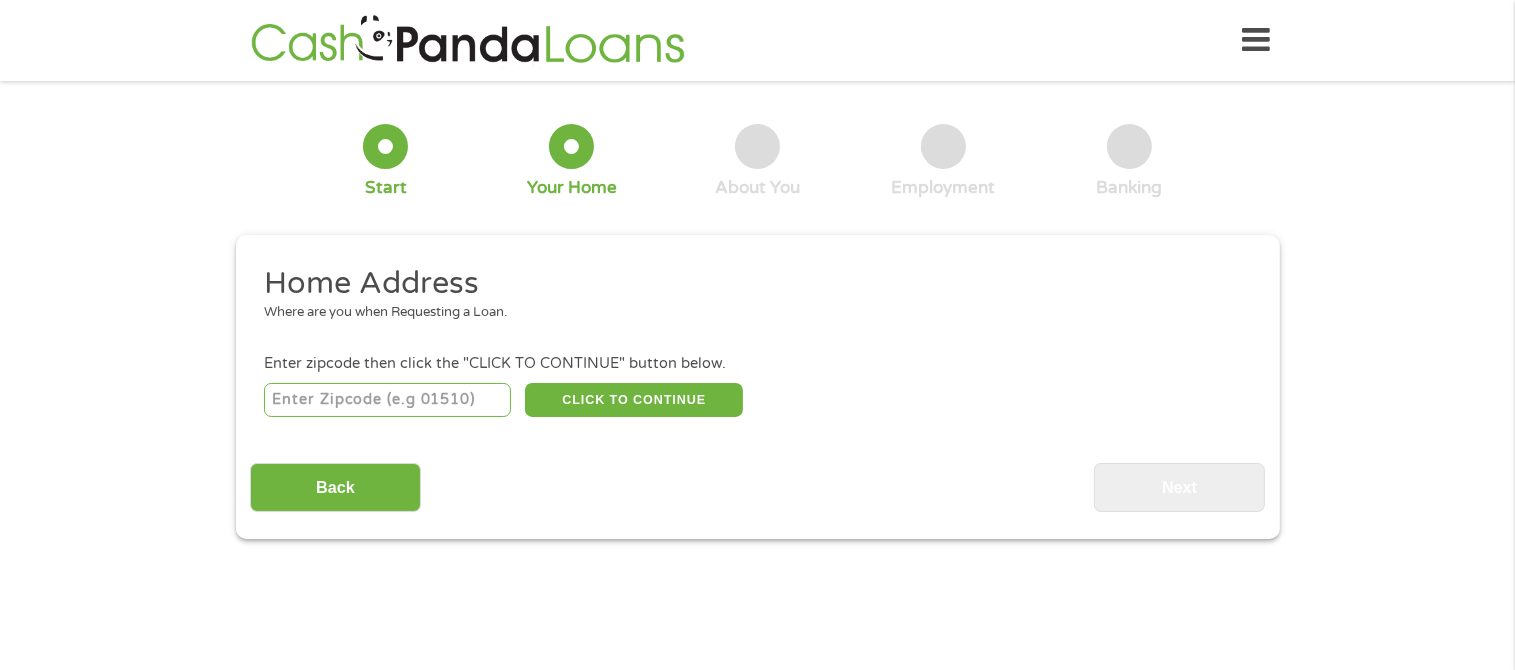 click at bounding box center [387, 400] 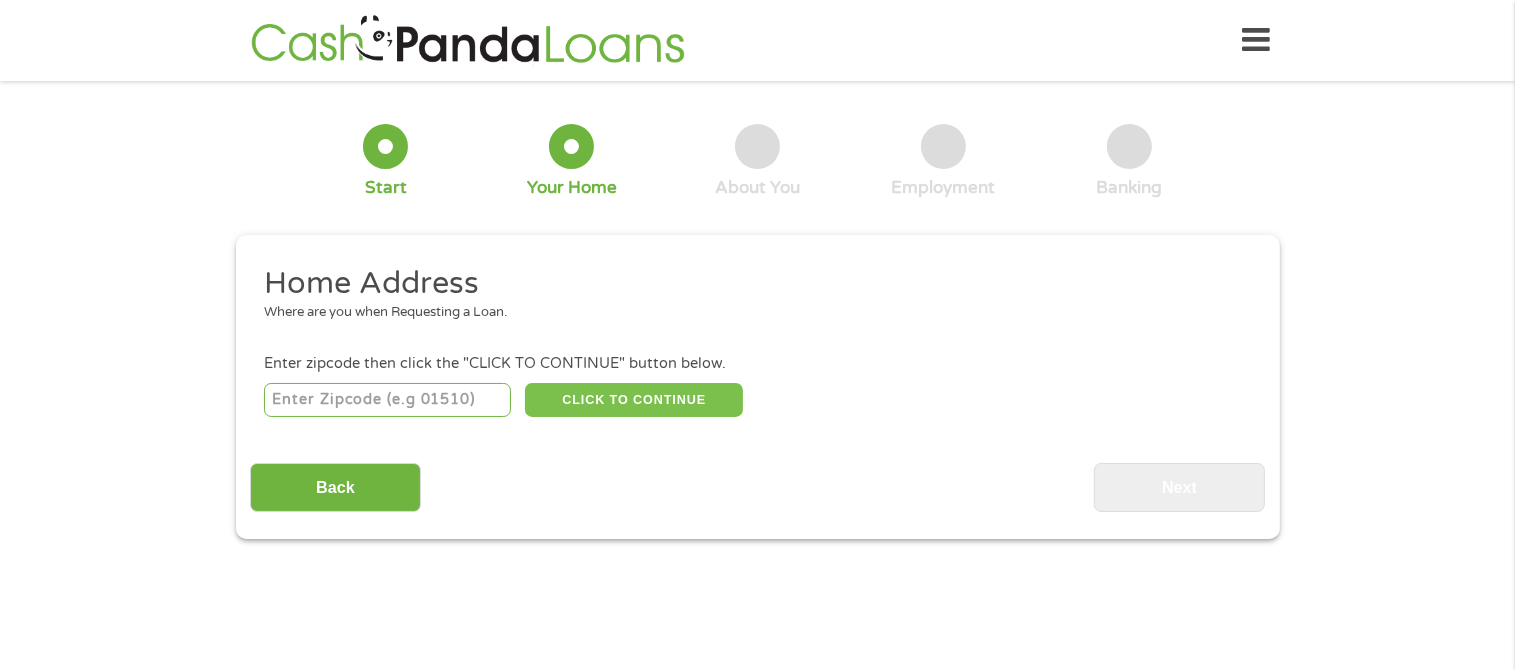 type on "[NUMBER]" 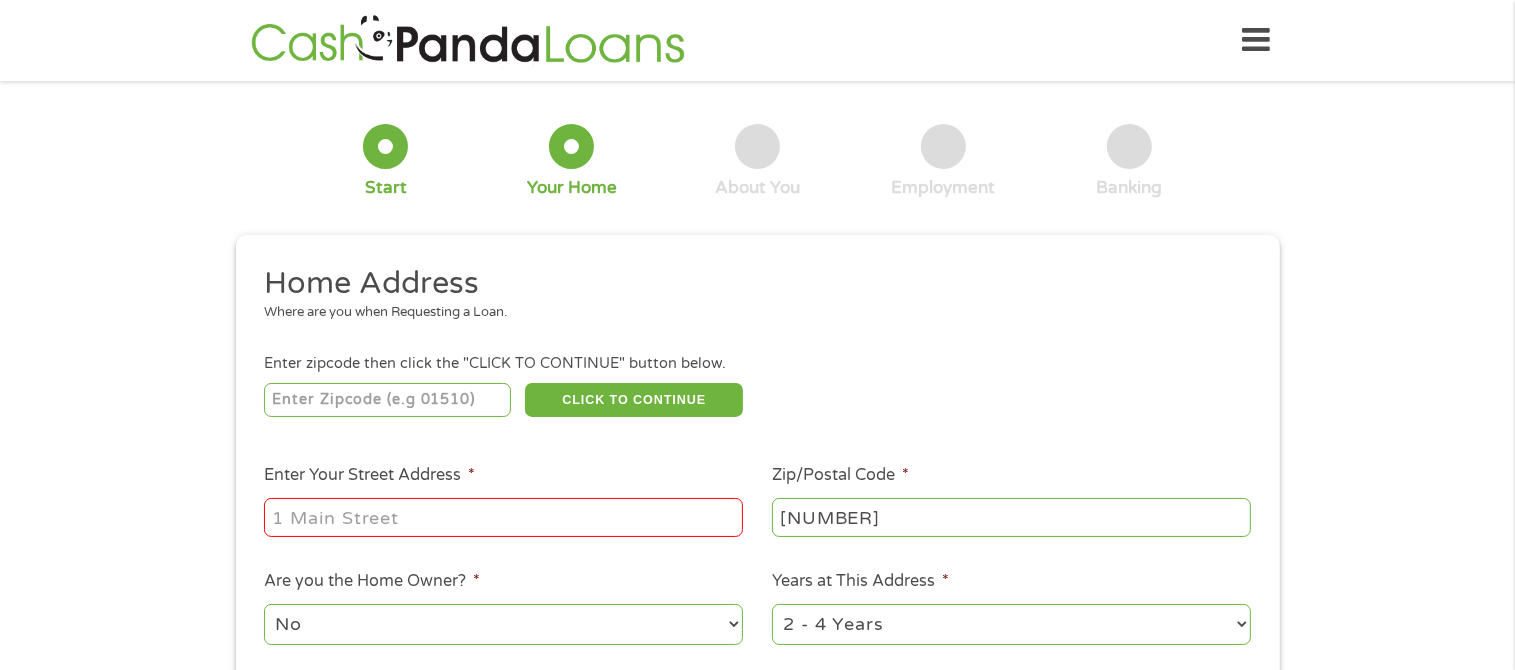 click on "Enter Your Street Address *" at bounding box center [503, 517] 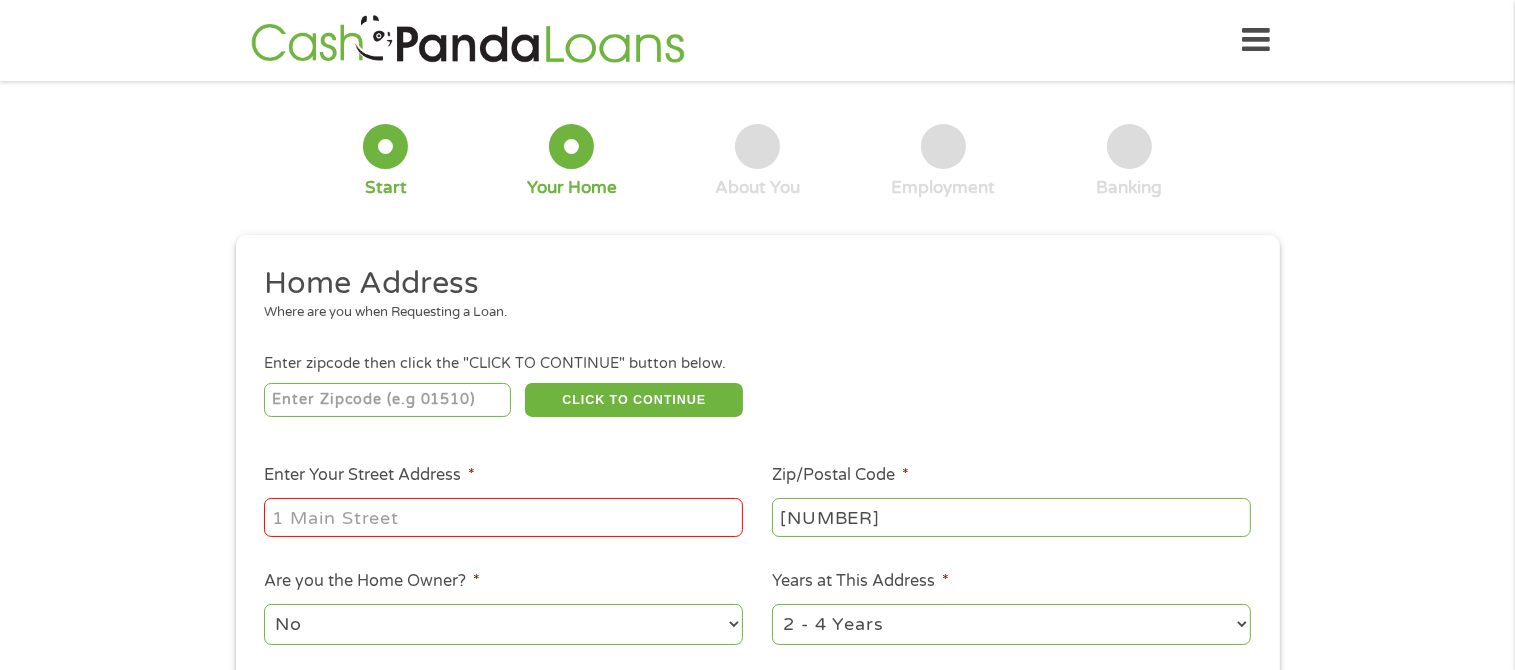 type on "[NUMBER] [STREET]" 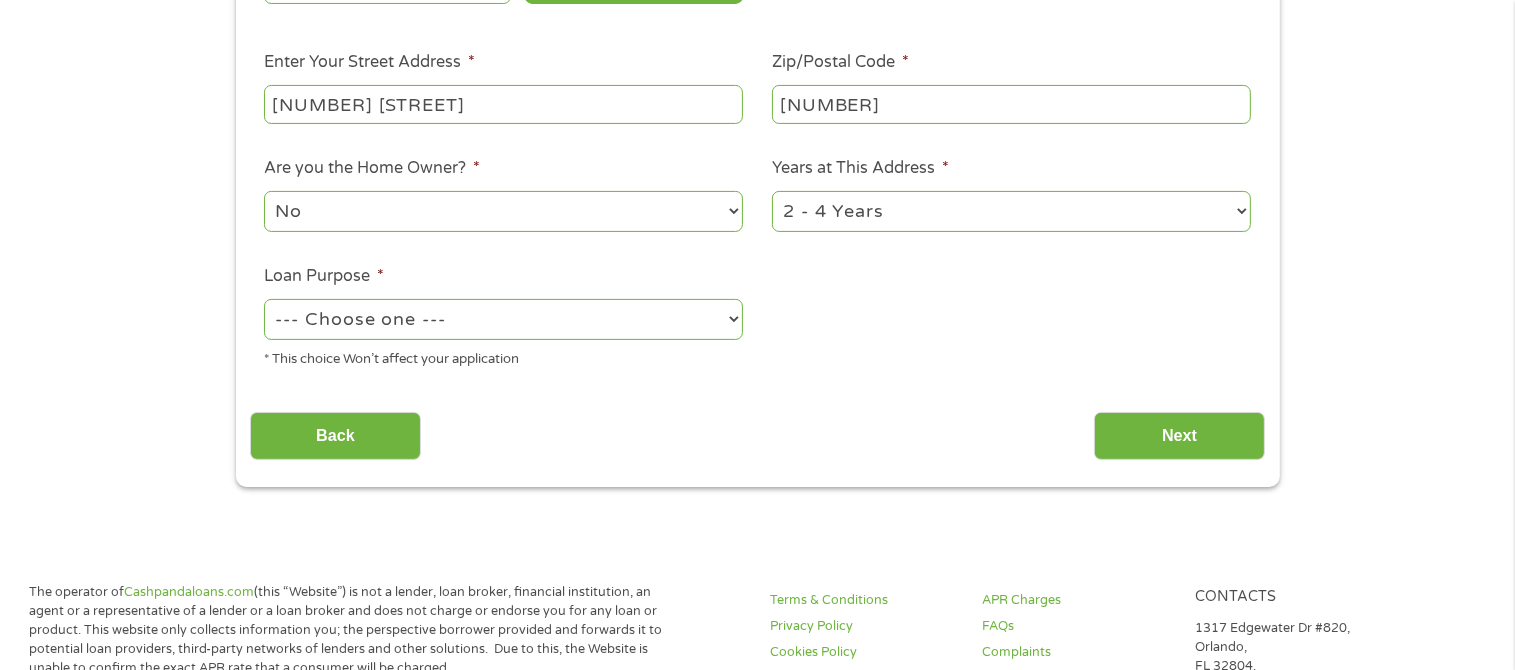 scroll, scrollTop: 416, scrollLeft: 0, axis: vertical 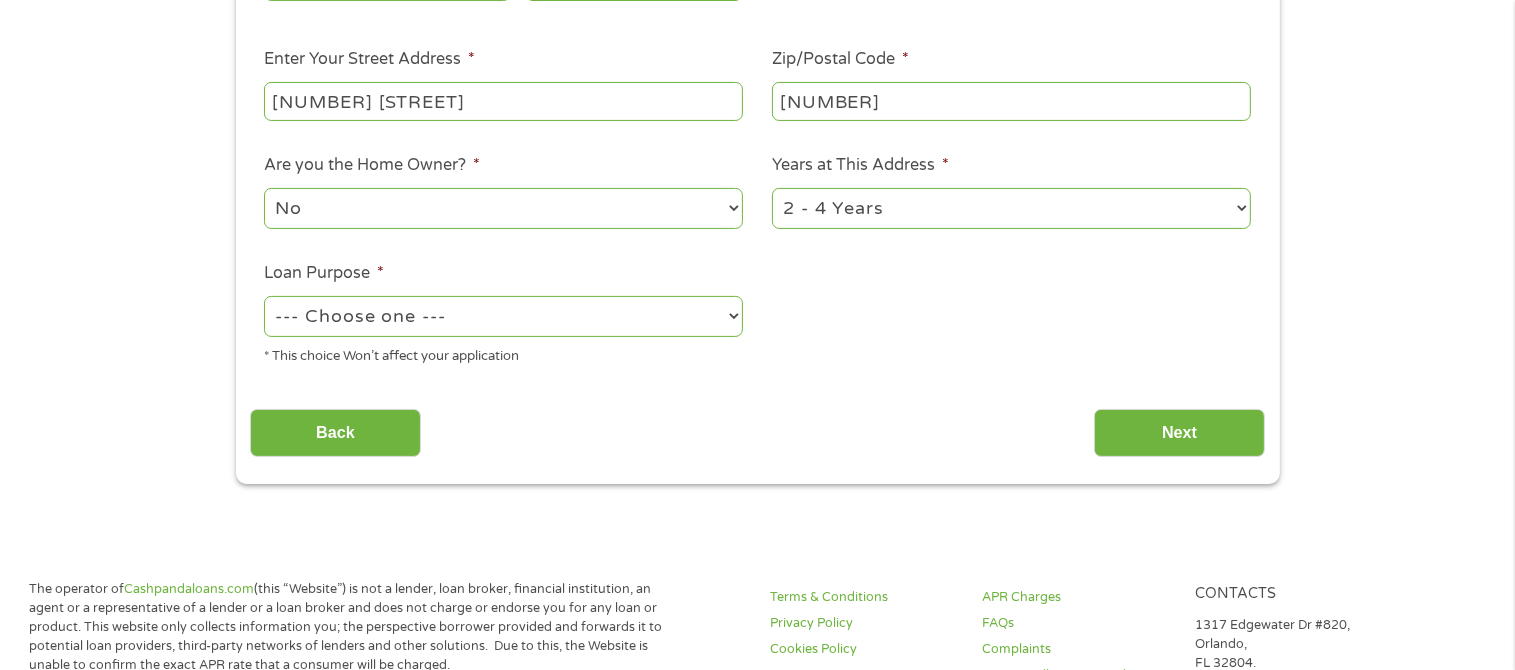 click on "1 Year or less 1 - 2 Years 2 - 4 Years Over 4 Years" at bounding box center (1011, 208) 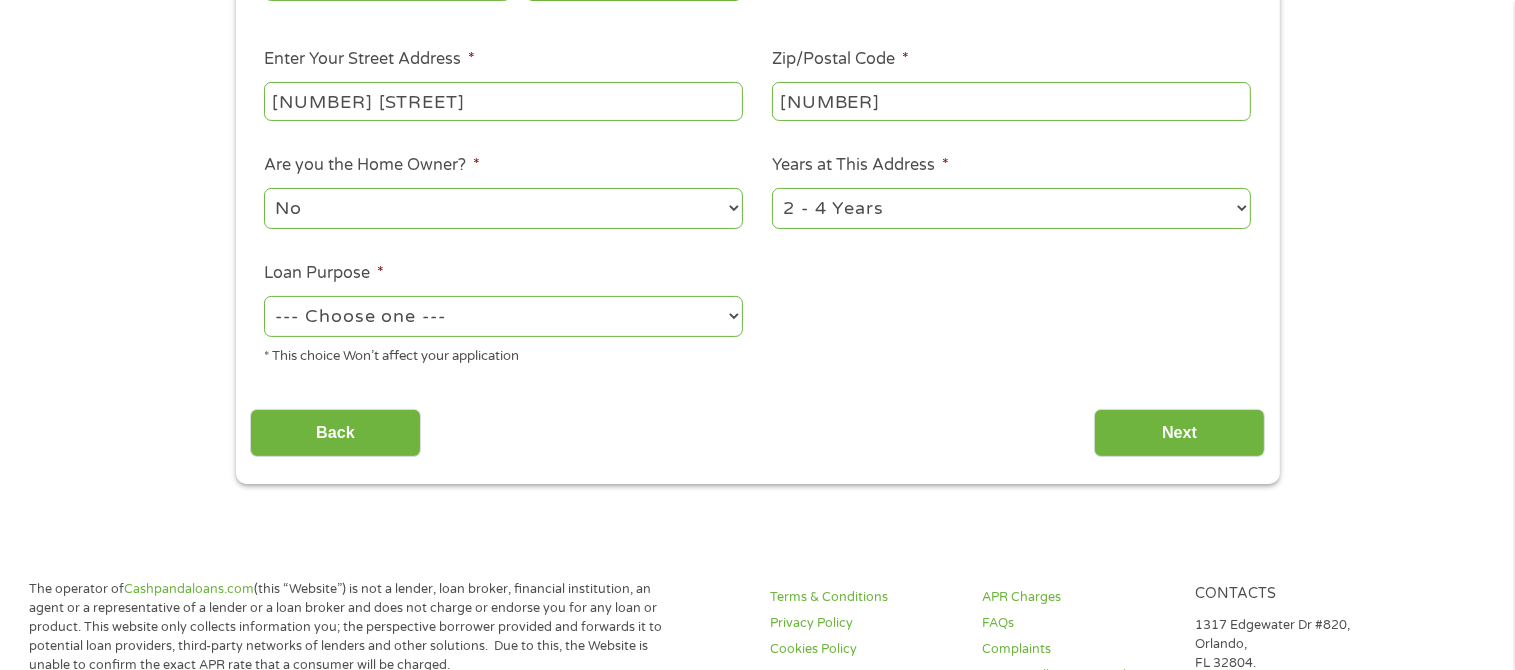 select on "60months" 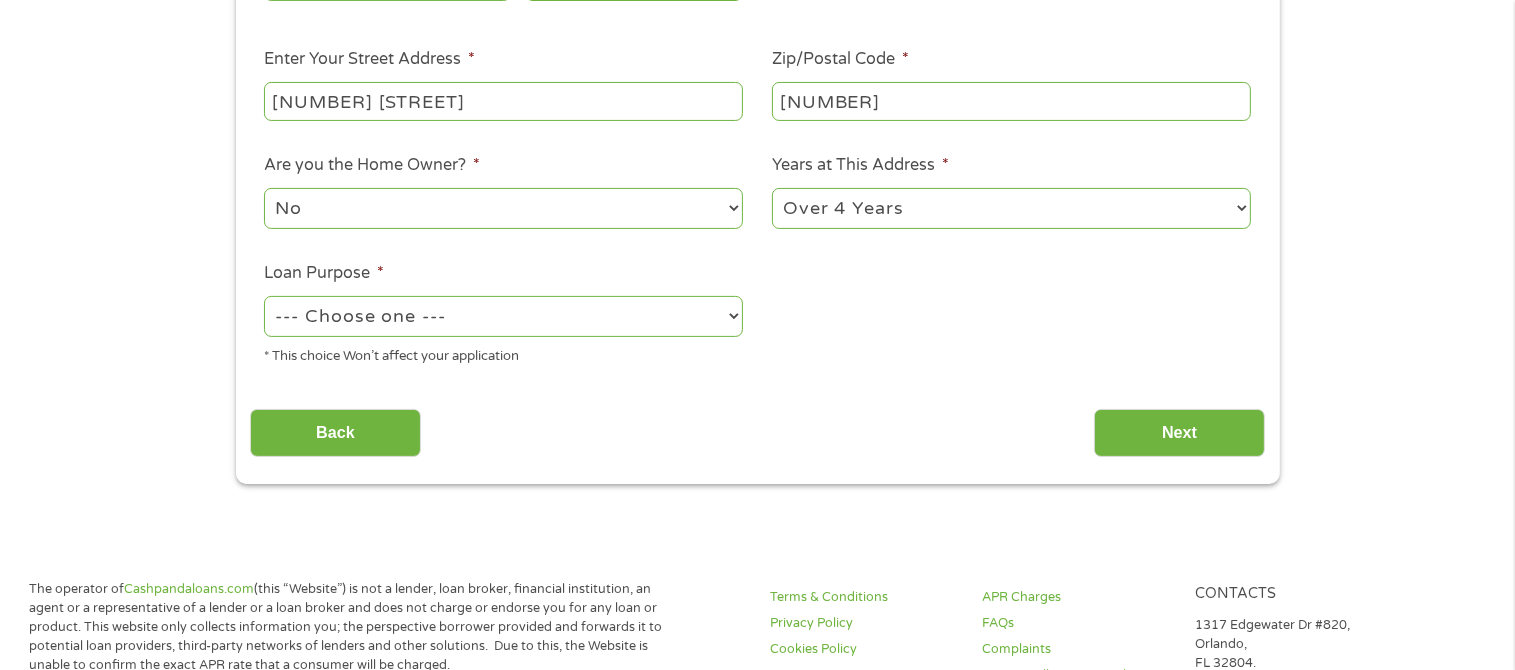 click on "1 Year or less 1 - 2 Years 2 - 4 Years Over 4 Years" at bounding box center [1011, 208] 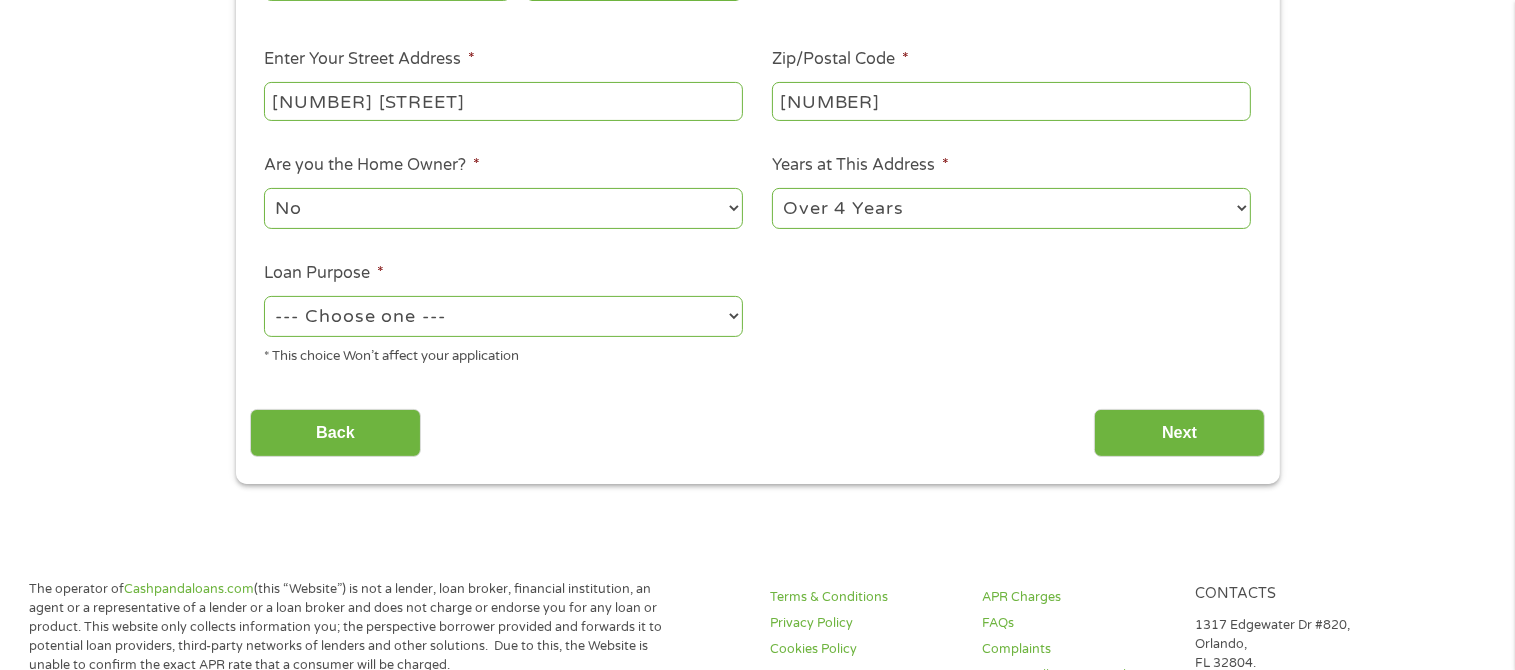 click on "--- Choose one --- Pay Bills Debt Consolidation Home Improvement Major Purchase Car Loan Short Term Cash Medical Expenses Other" at bounding box center (503, 316) 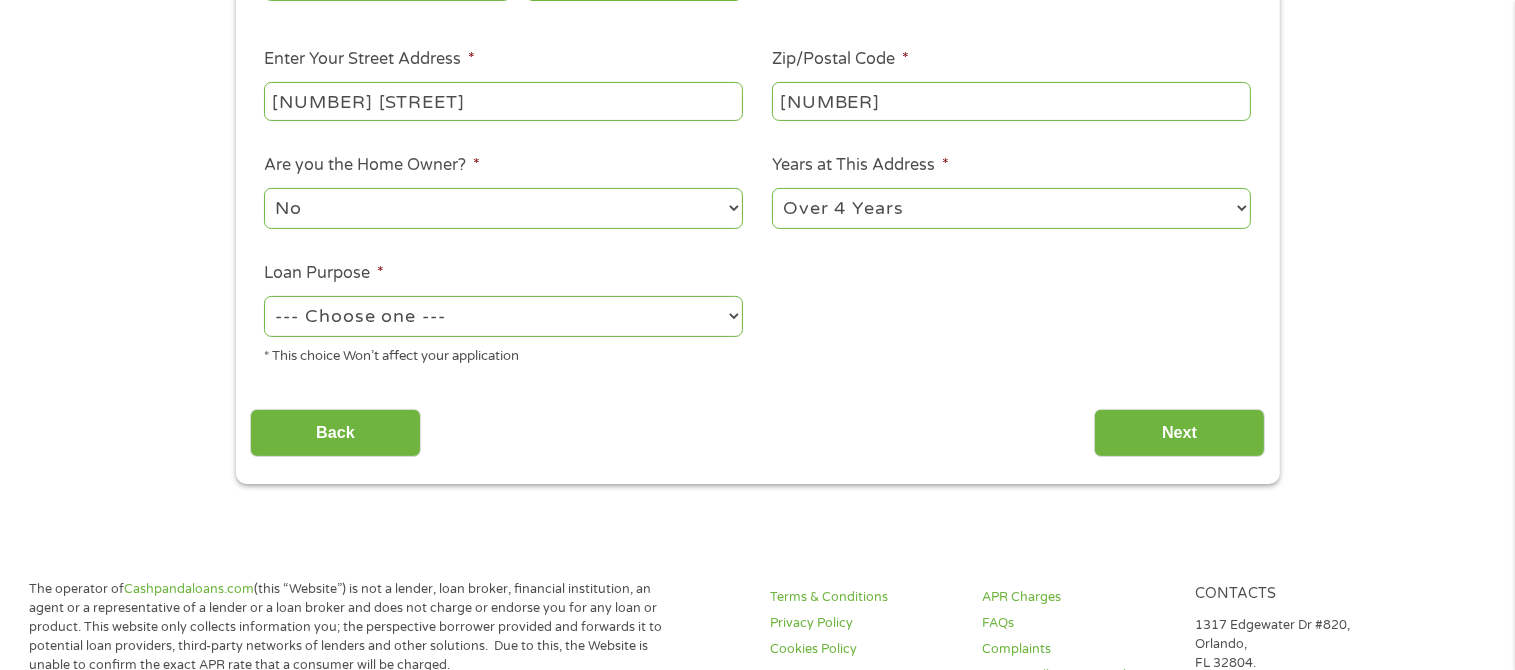 select on "other" 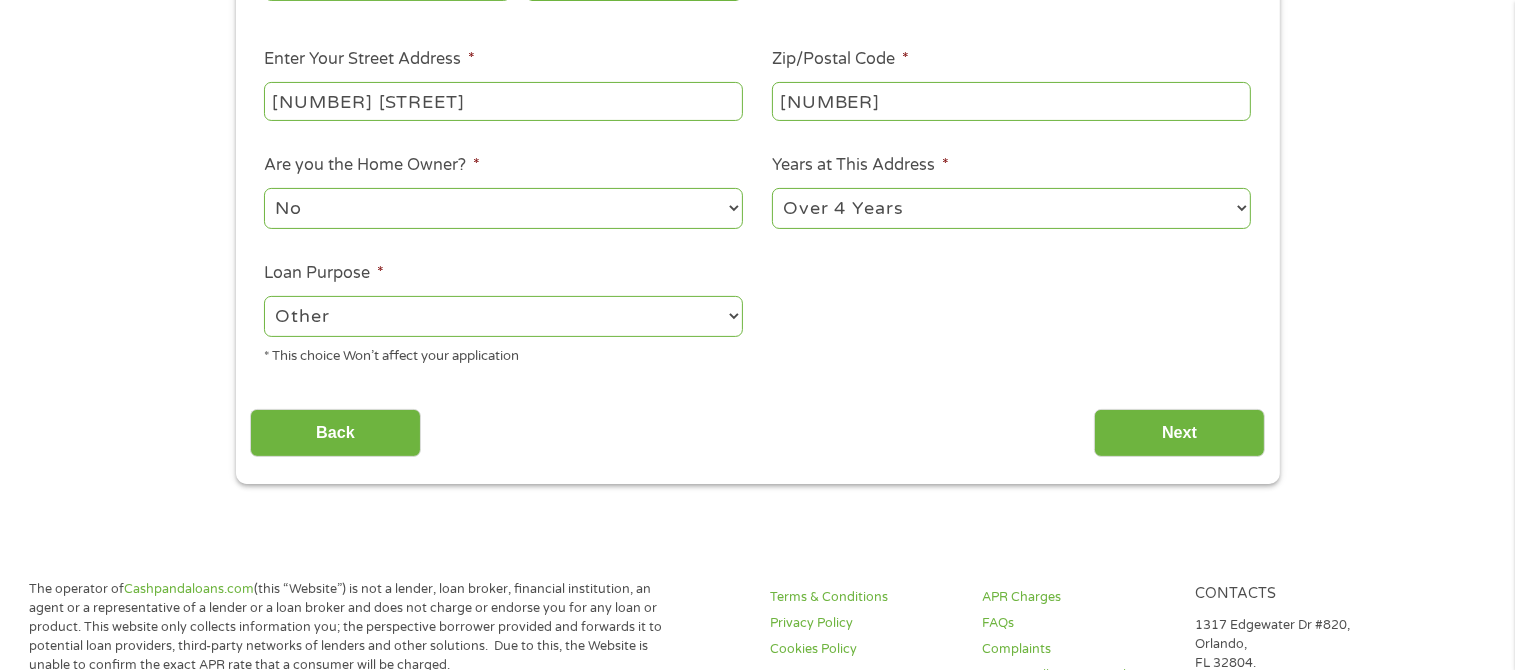 click on "--- Choose one --- Pay Bills Debt Consolidation Home Improvement Major Purchase Car Loan Short Term Cash Medical Expenses Other" at bounding box center (503, 316) 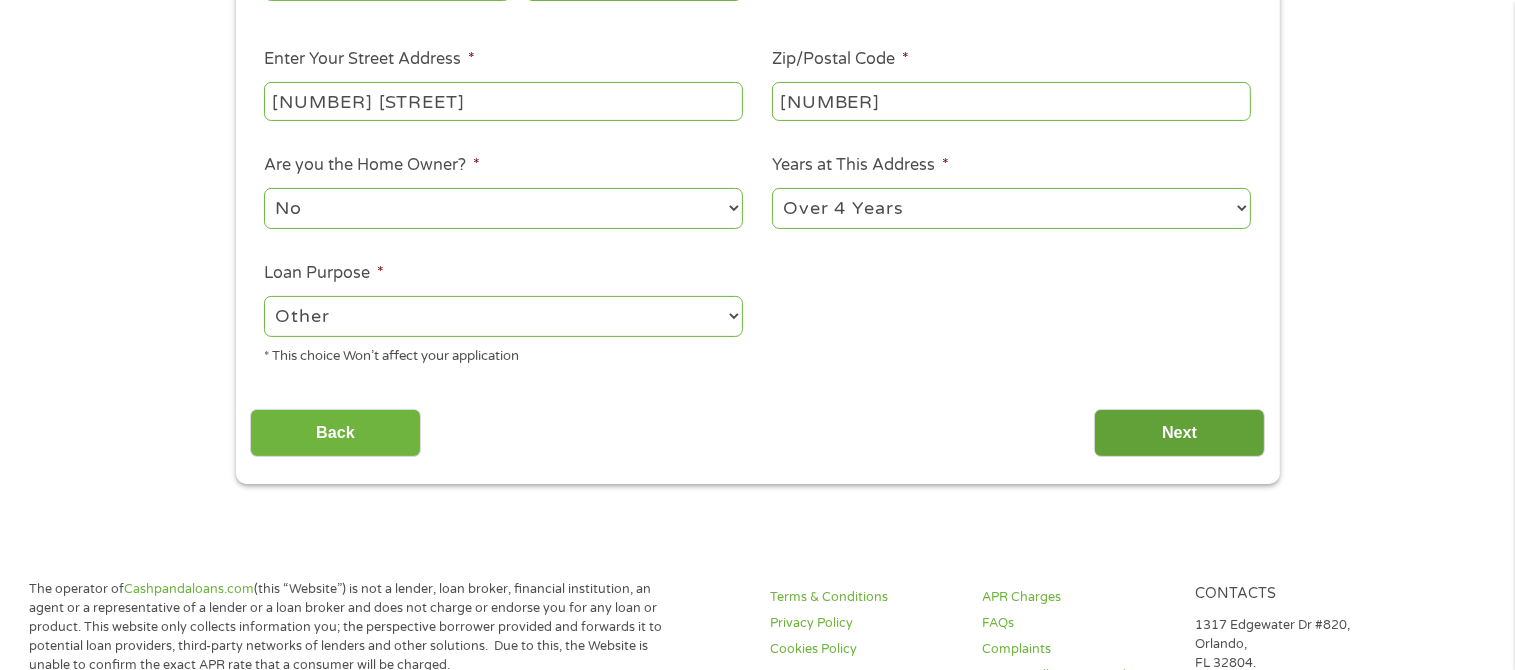 click on "Next" at bounding box center [1179, 433] 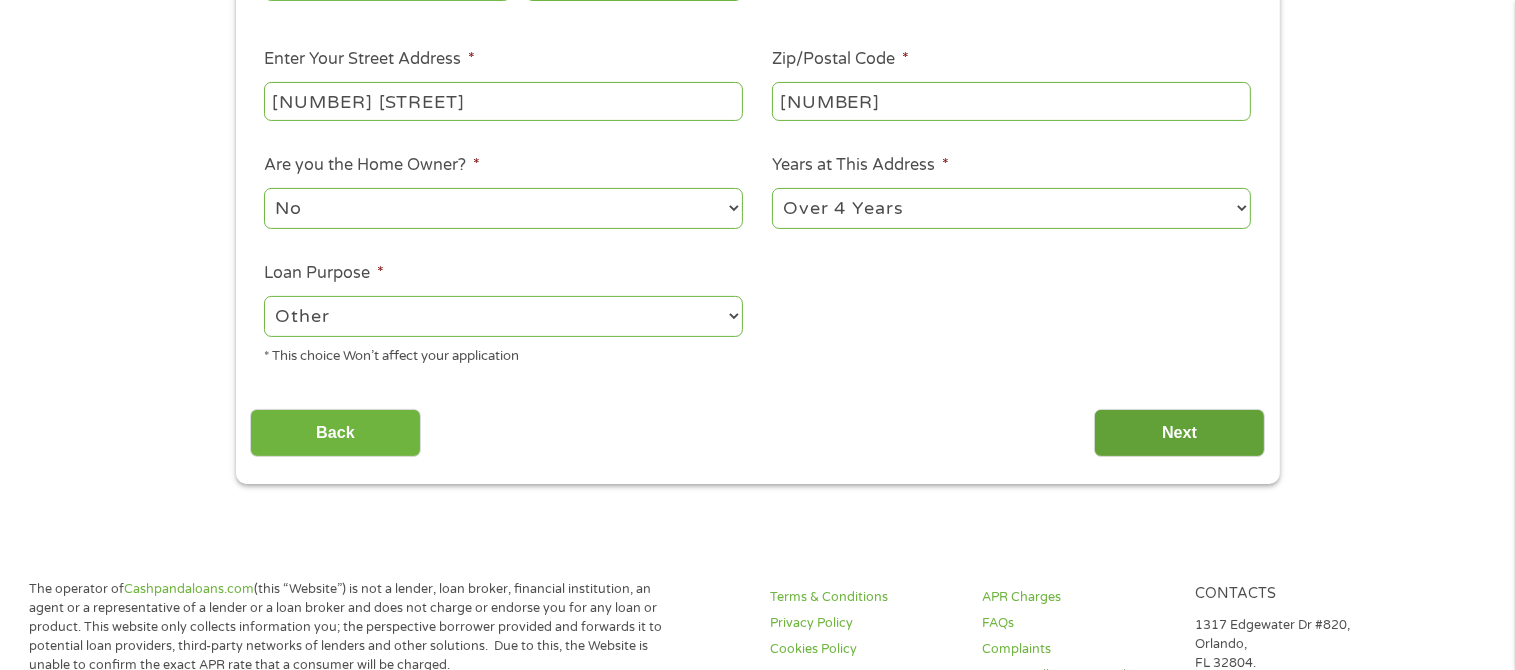 scroll, scrollTop: 8, scrollLeft: 8, axis: both 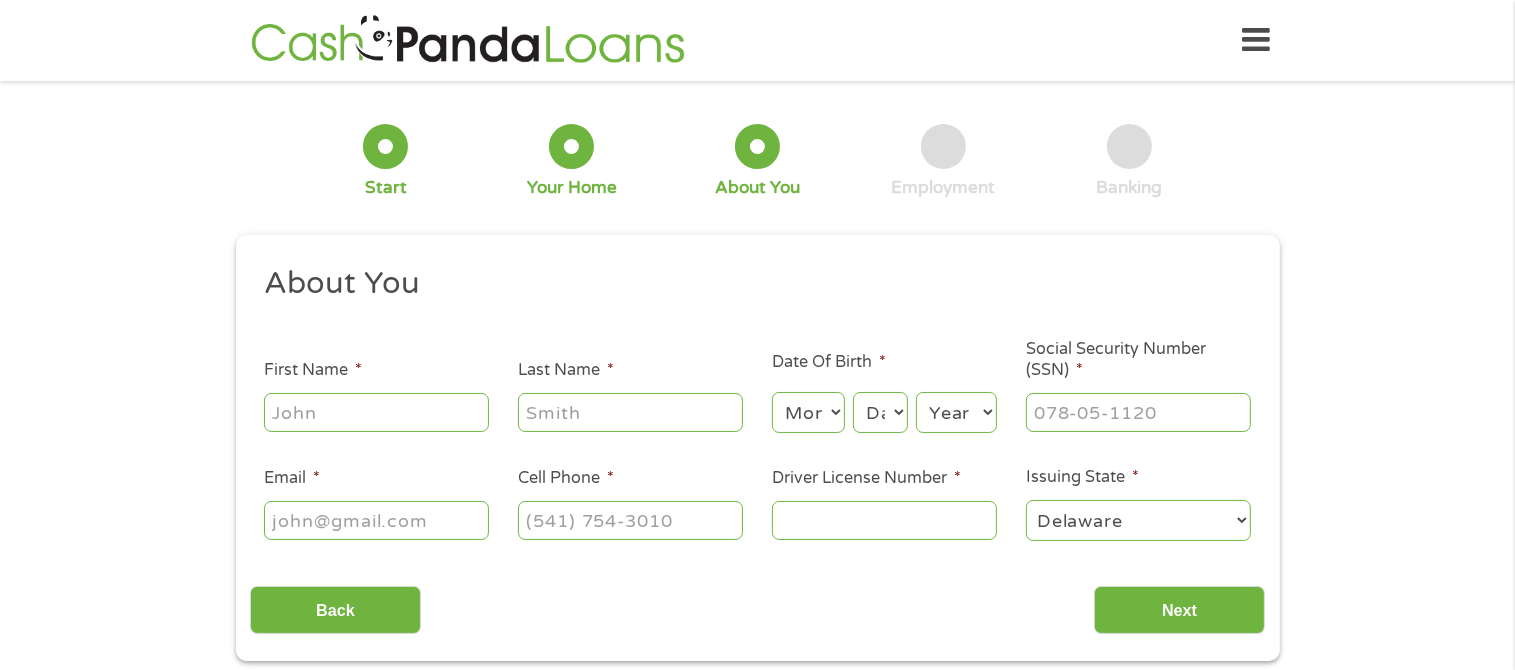 click on "First Name *" at bounding box center [376, 412] 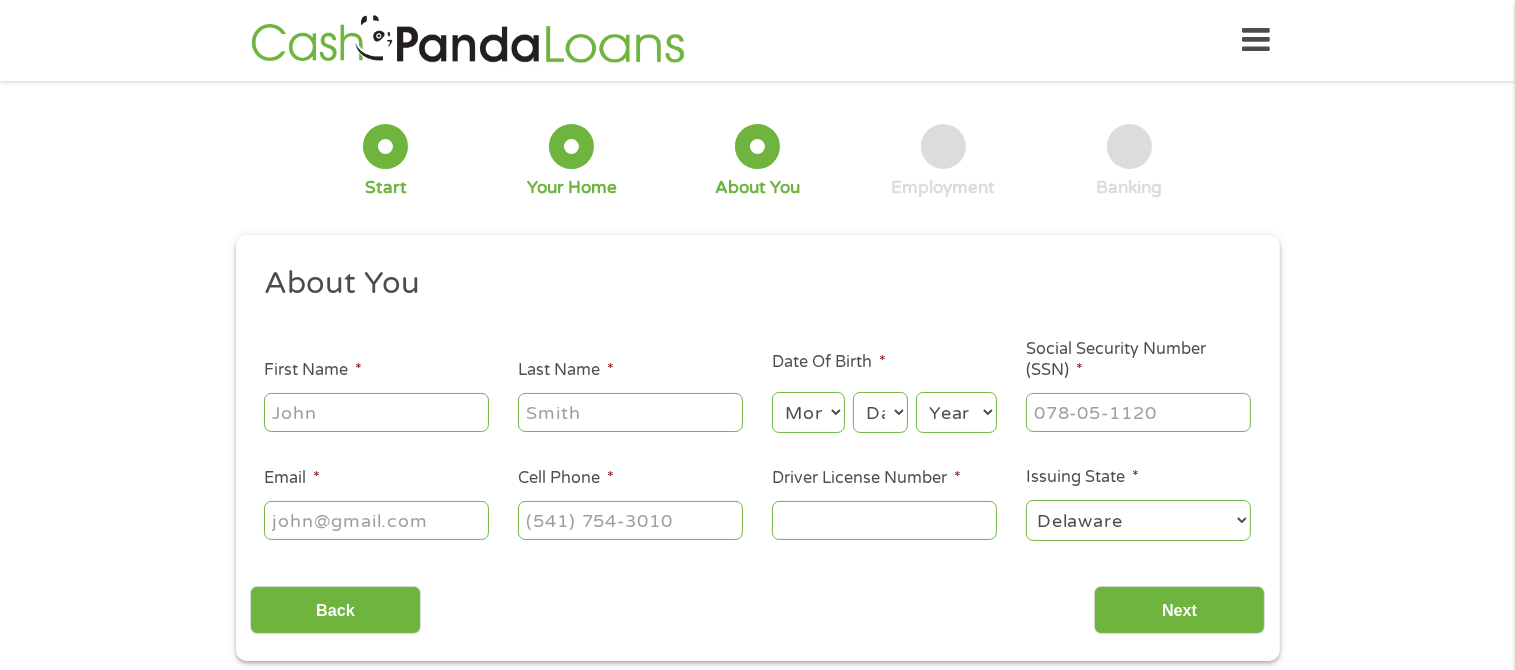 type on "[FIRST]" 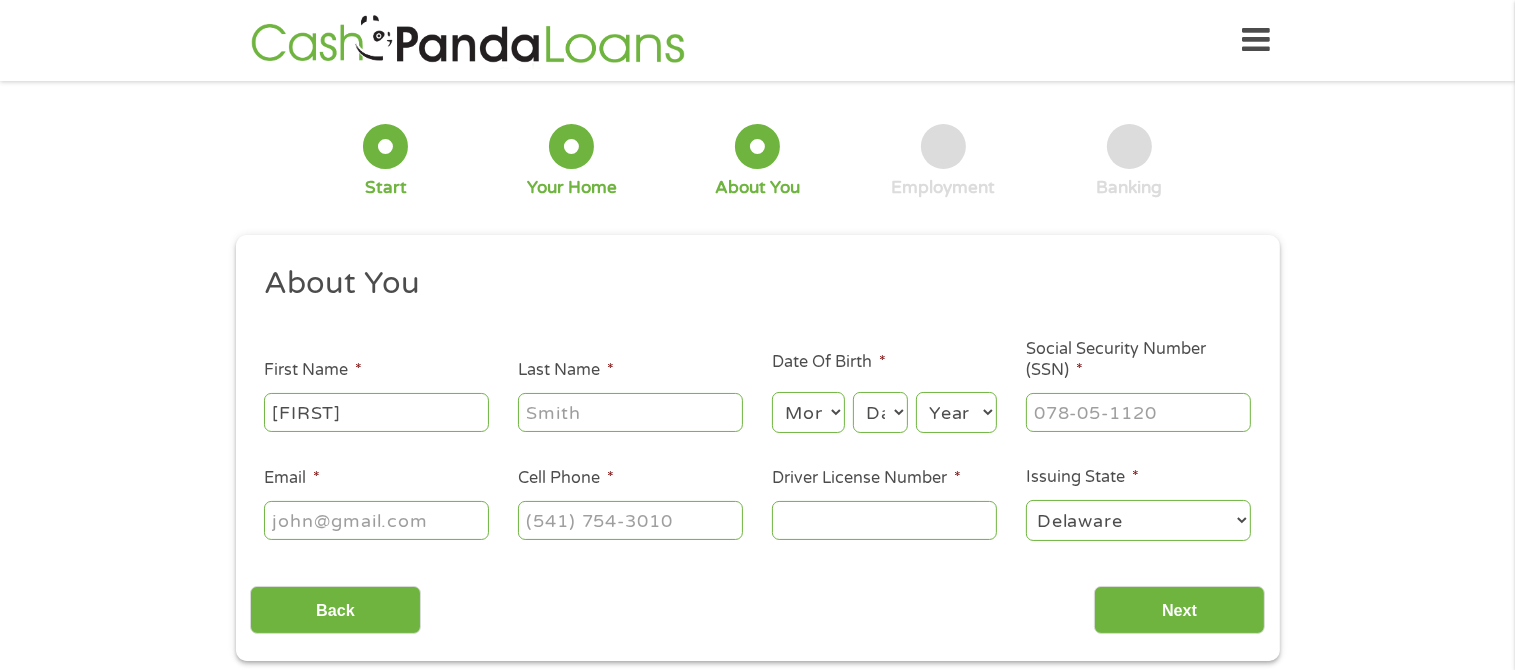 type on "[LAST]" 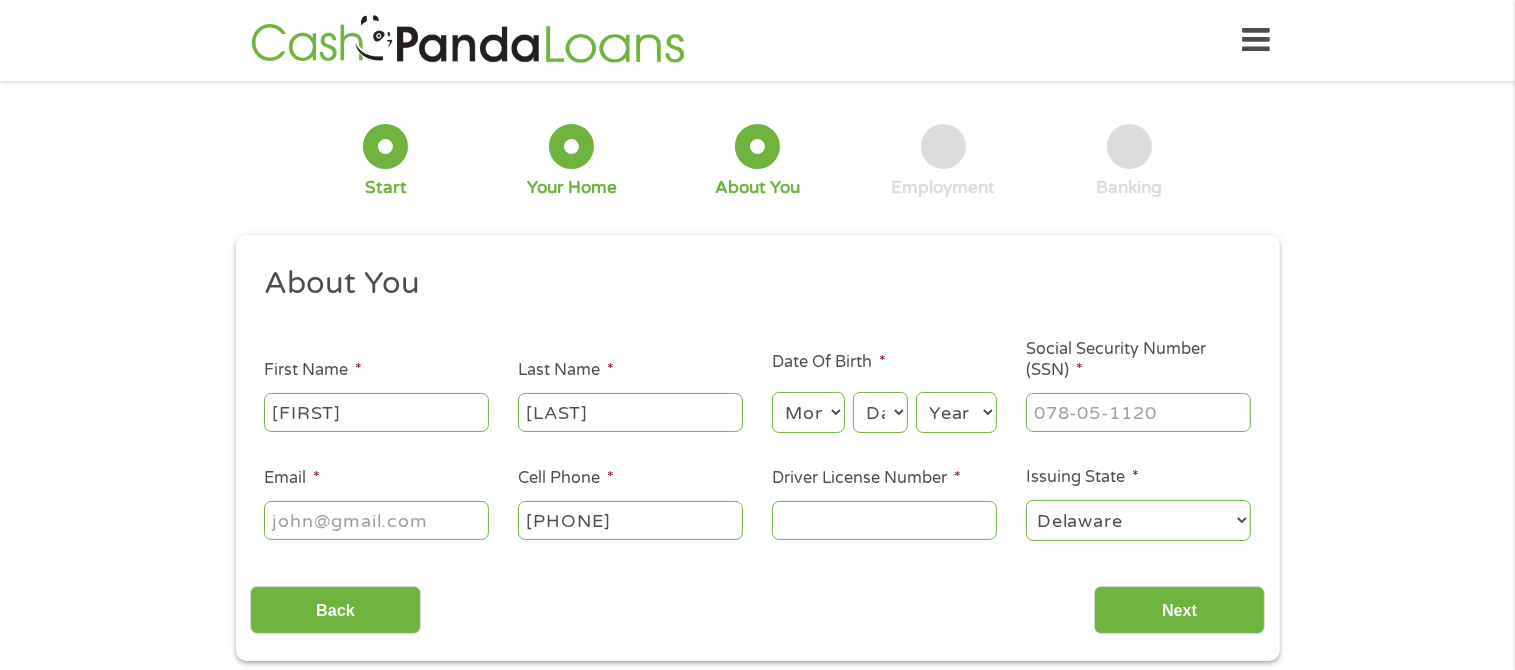 type on "([PHONE])" 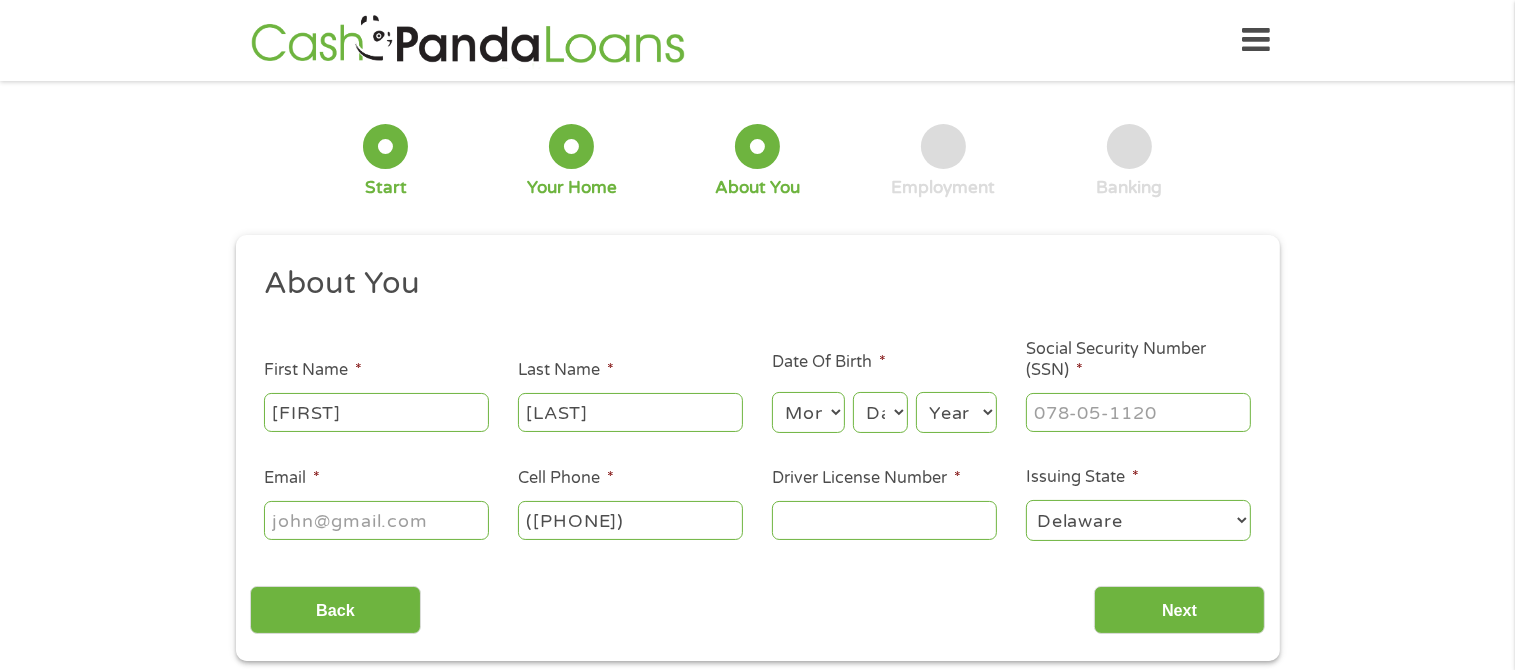 click on "Email *" at bounding box center (376, 520) 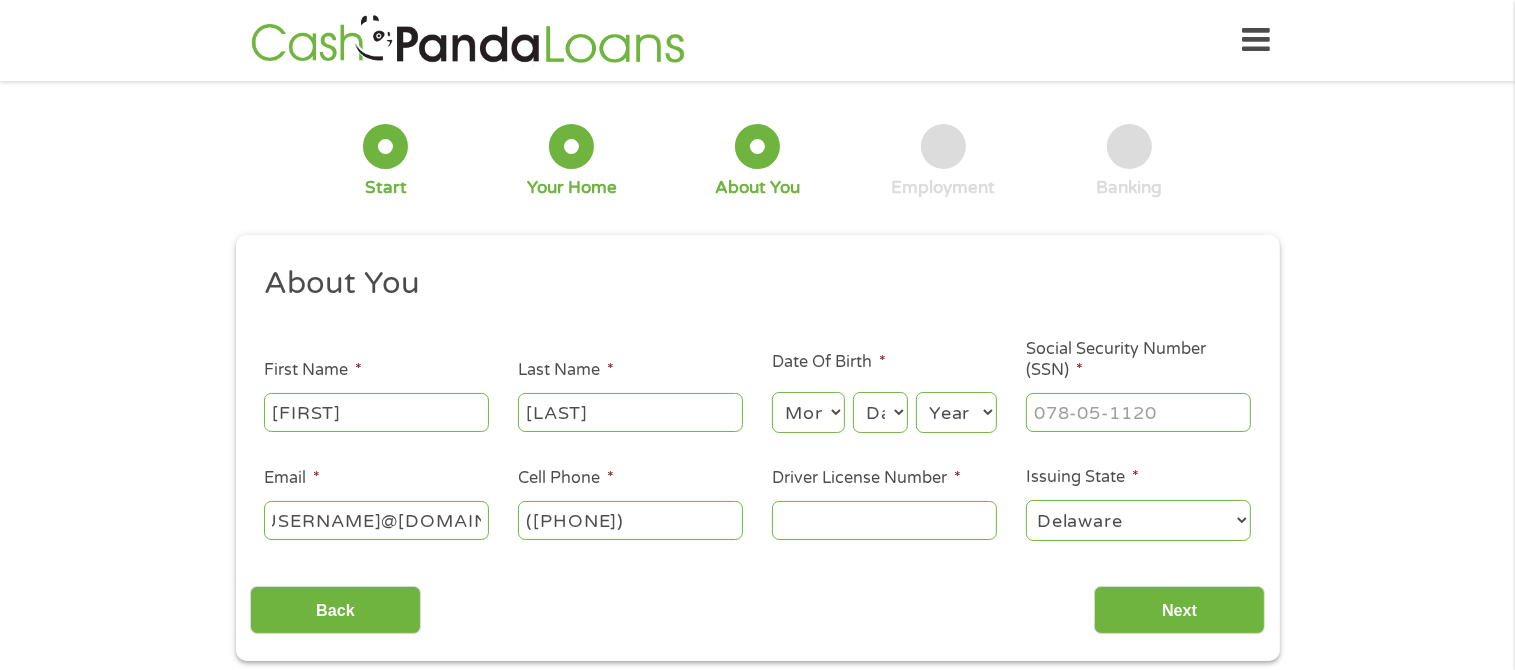 scroll, scrollTop: 0, scrollLeft: 50, axis: horizontal 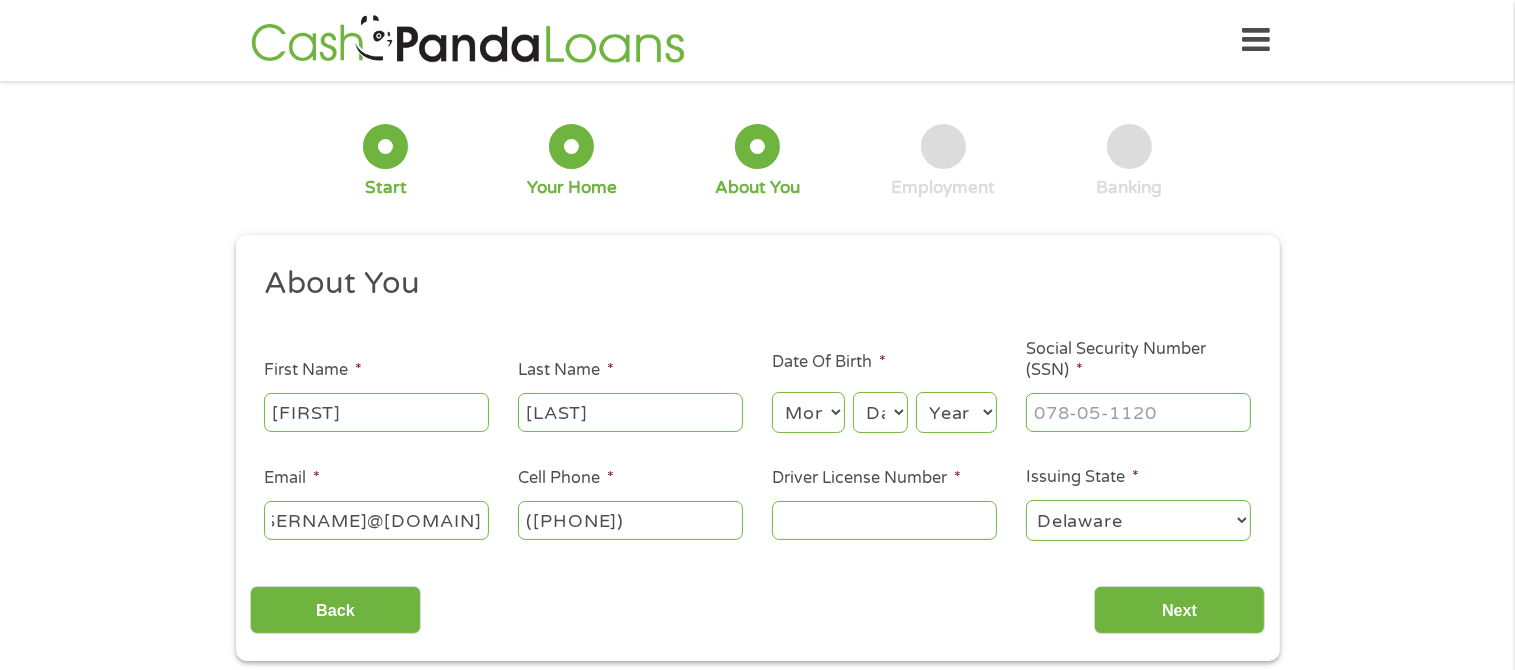 type on "[USERNAME]@[DOMAIN]" 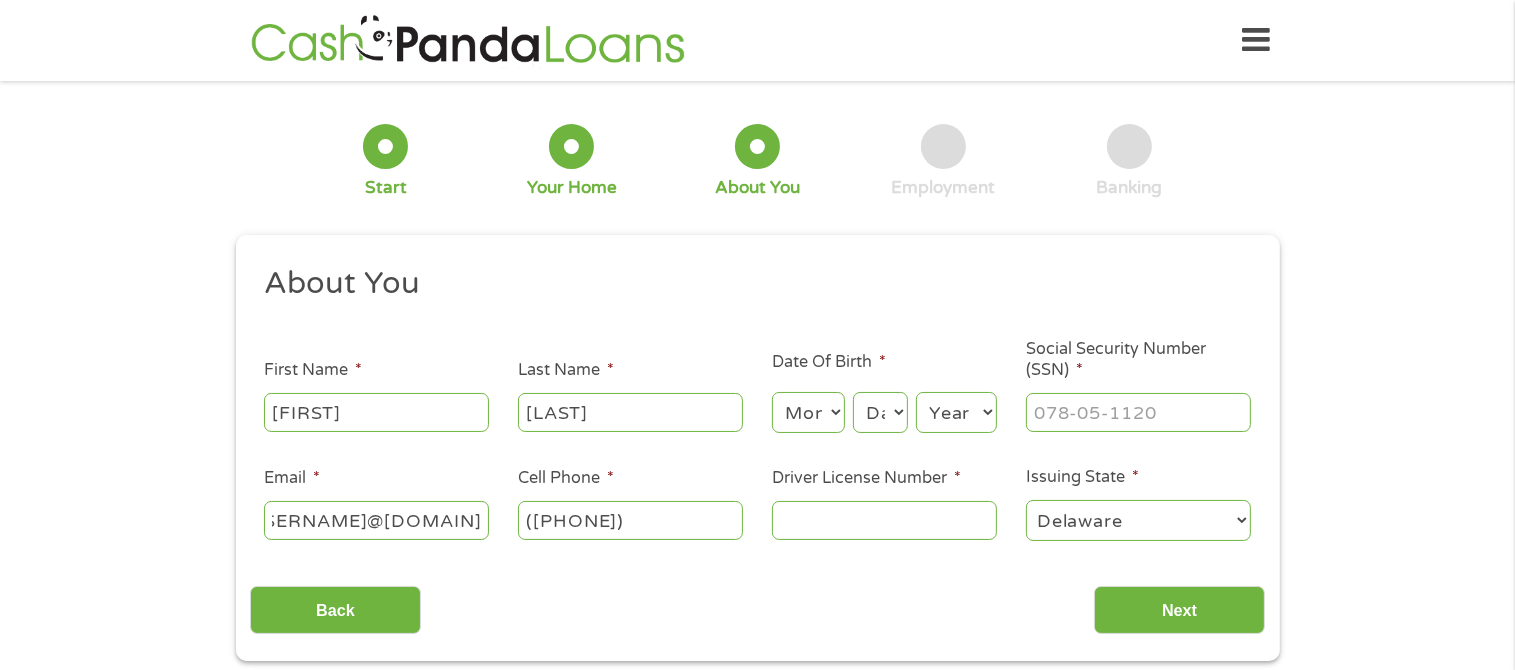scroll, scrollTop: 0, scrollLeft: 0, axis: both 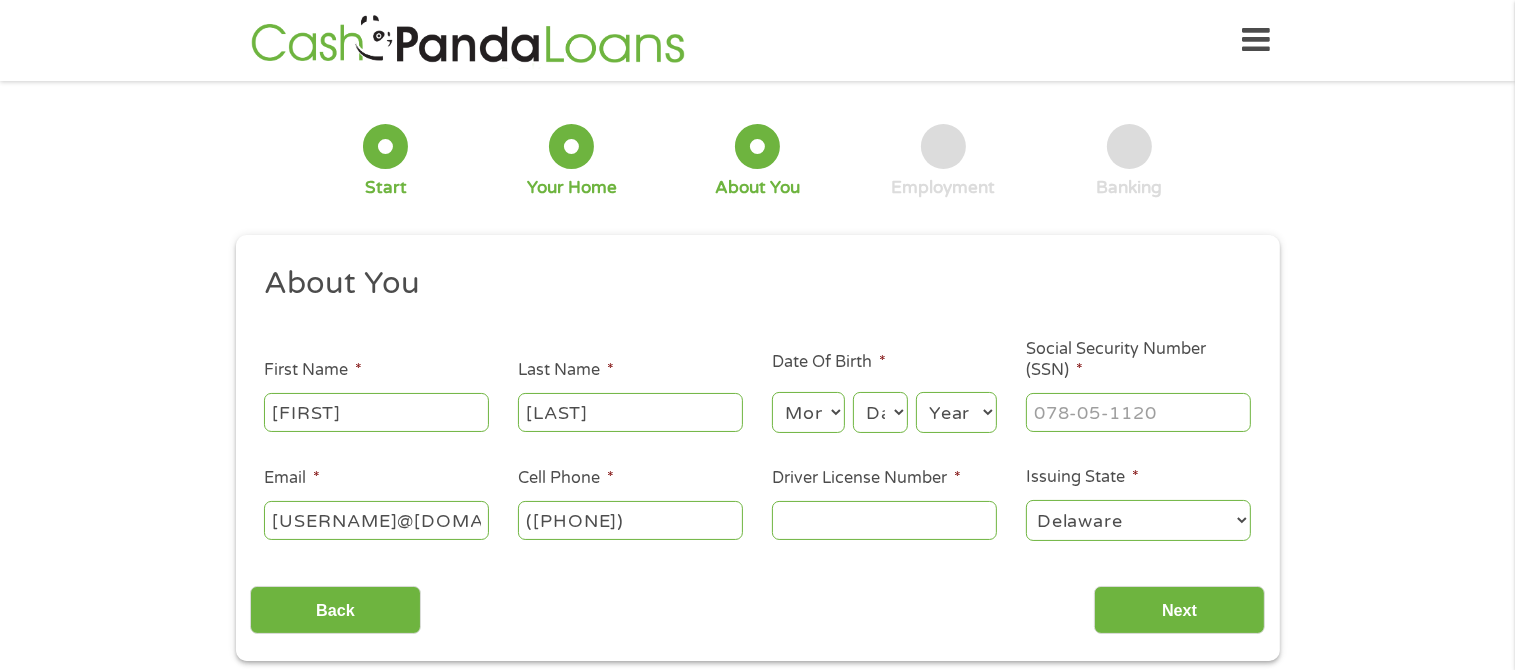 click on "Driver License Number *" at bounding box center [884, 520] 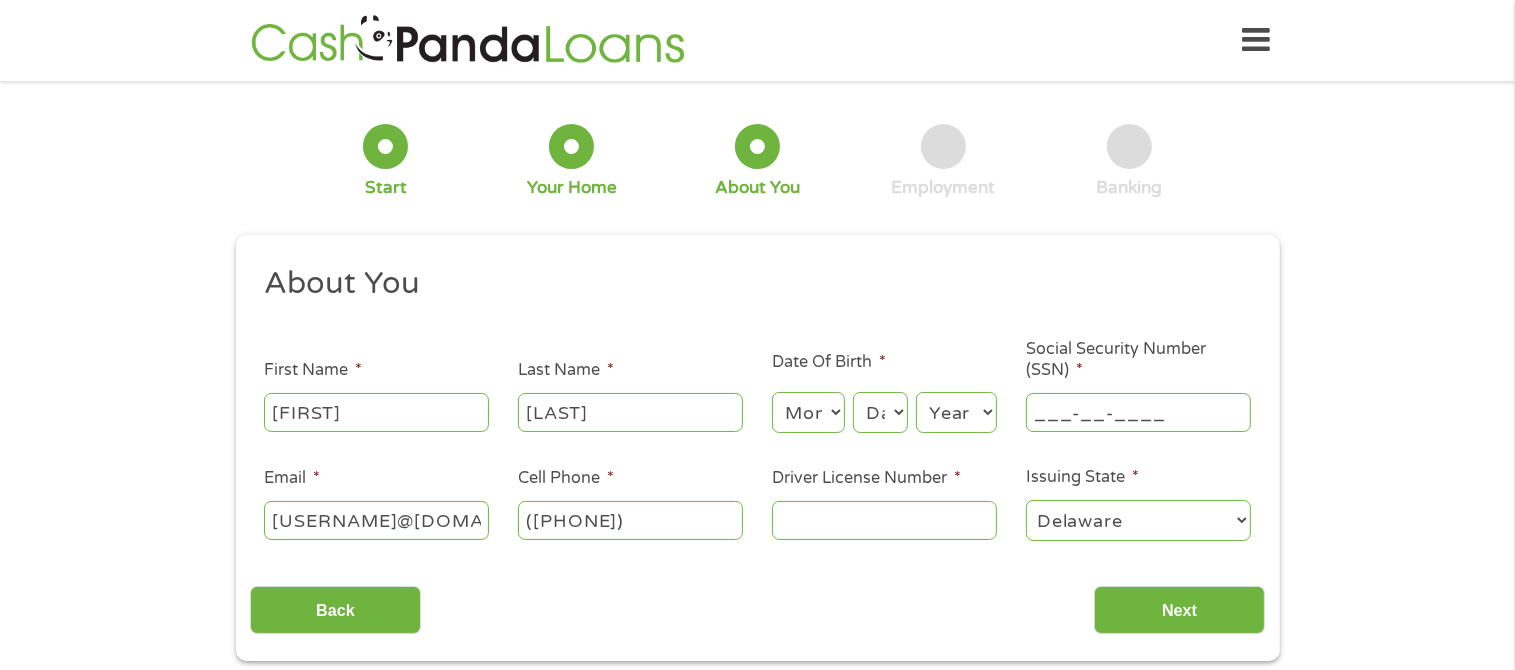 click on "___-__-____" at bounding box center [1138, 412] 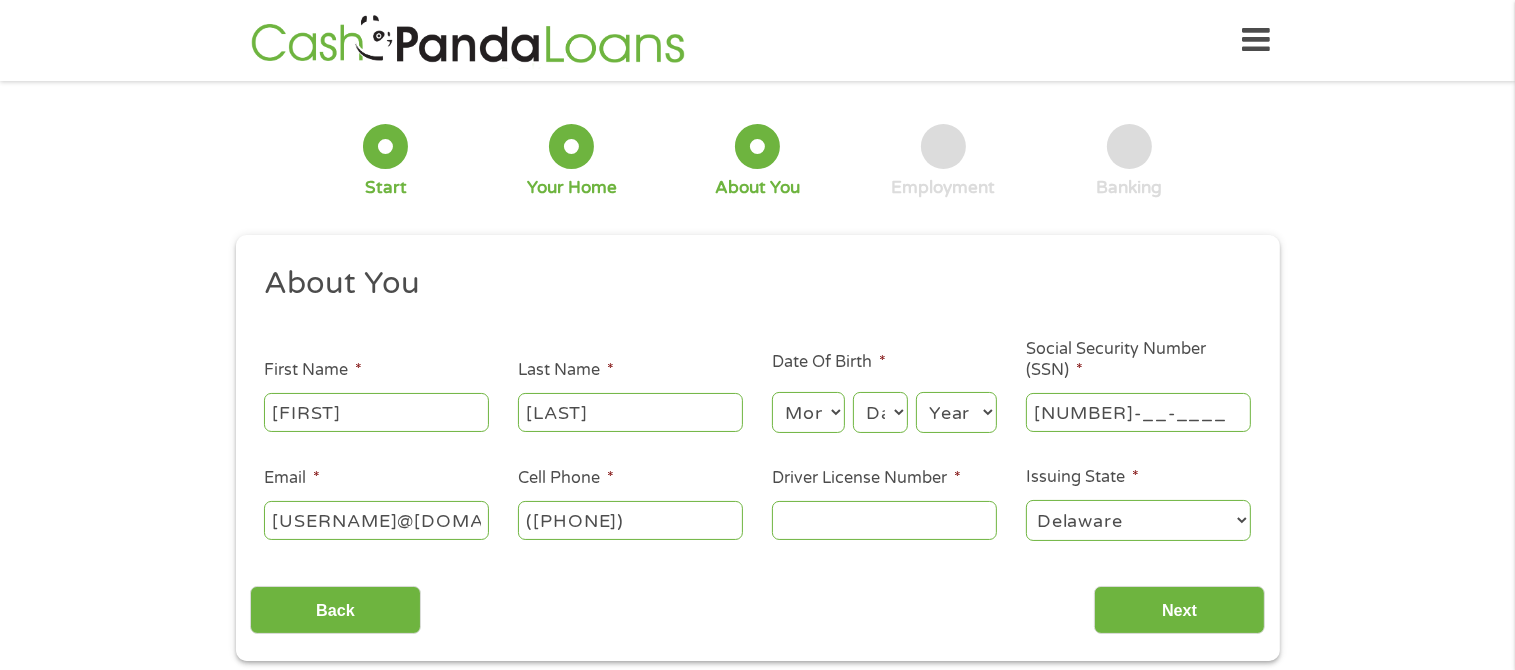 type on "[NUMBER]" 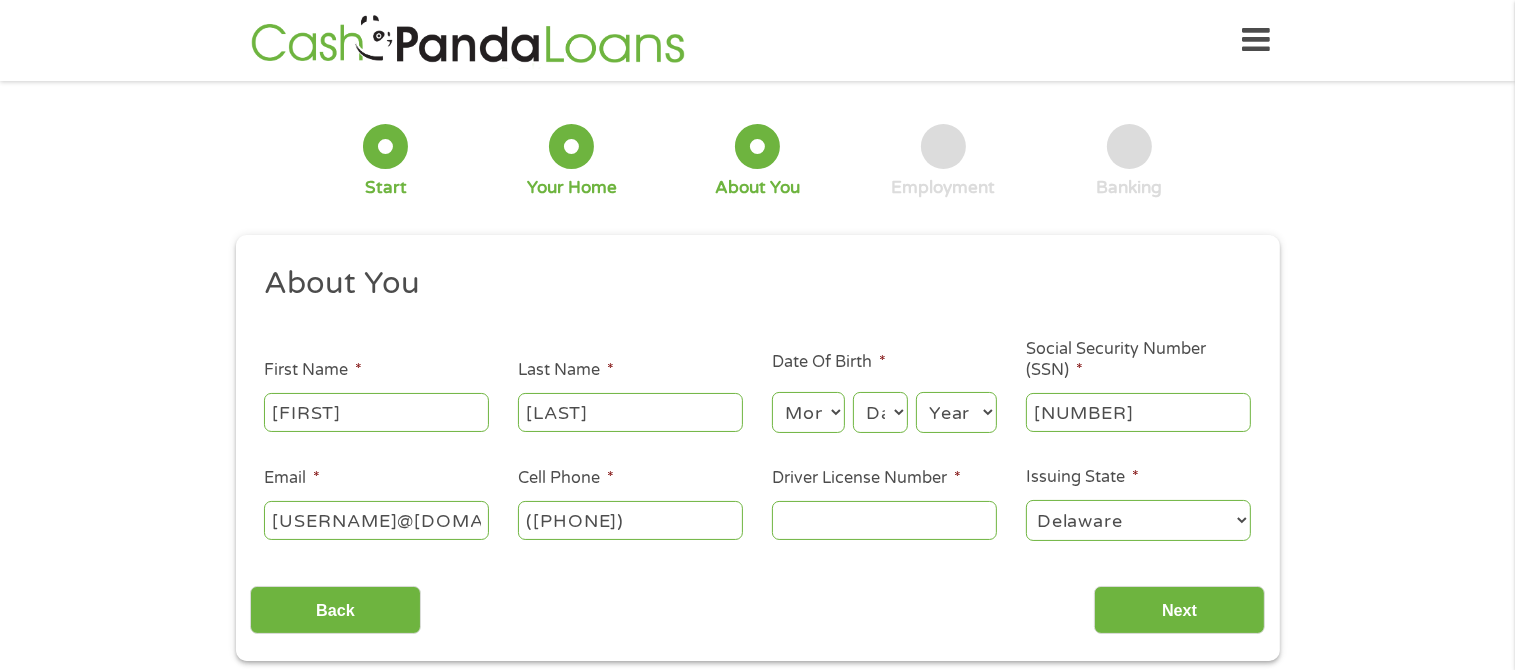 click on "Month 1 2 3 4 5 6 7 8 9 10 11 12" at bounding box center (808, 412) 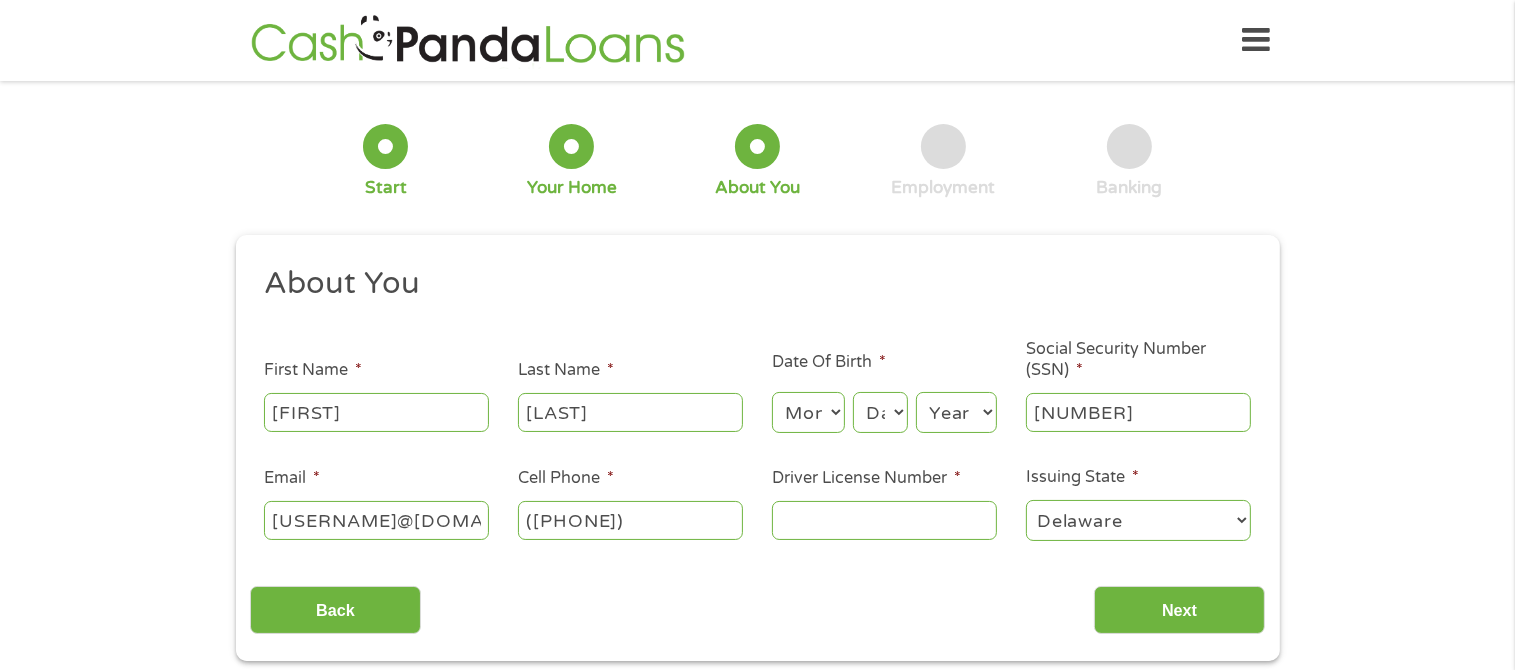 select on "8" 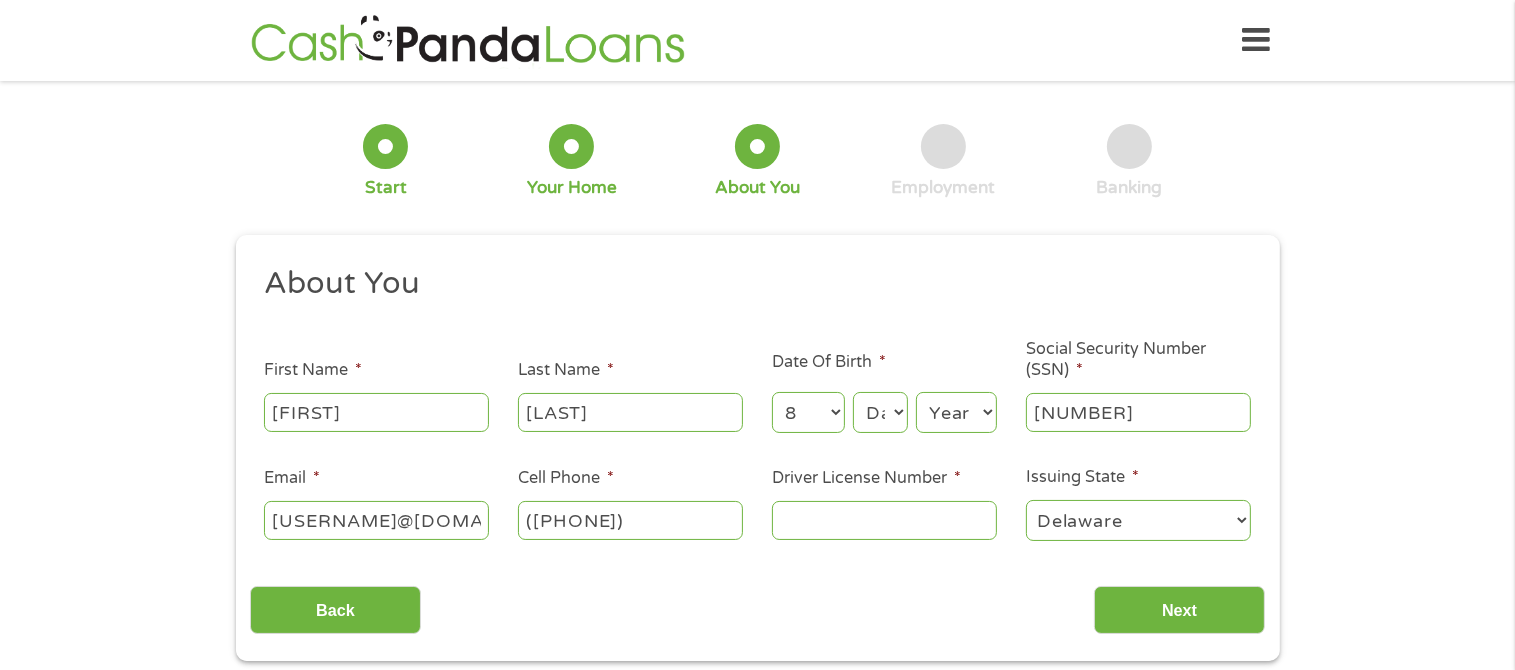 click on "Month 1 2 3 4 5 6 7 8 9 10 11 12" at bounding box center (808, 412) 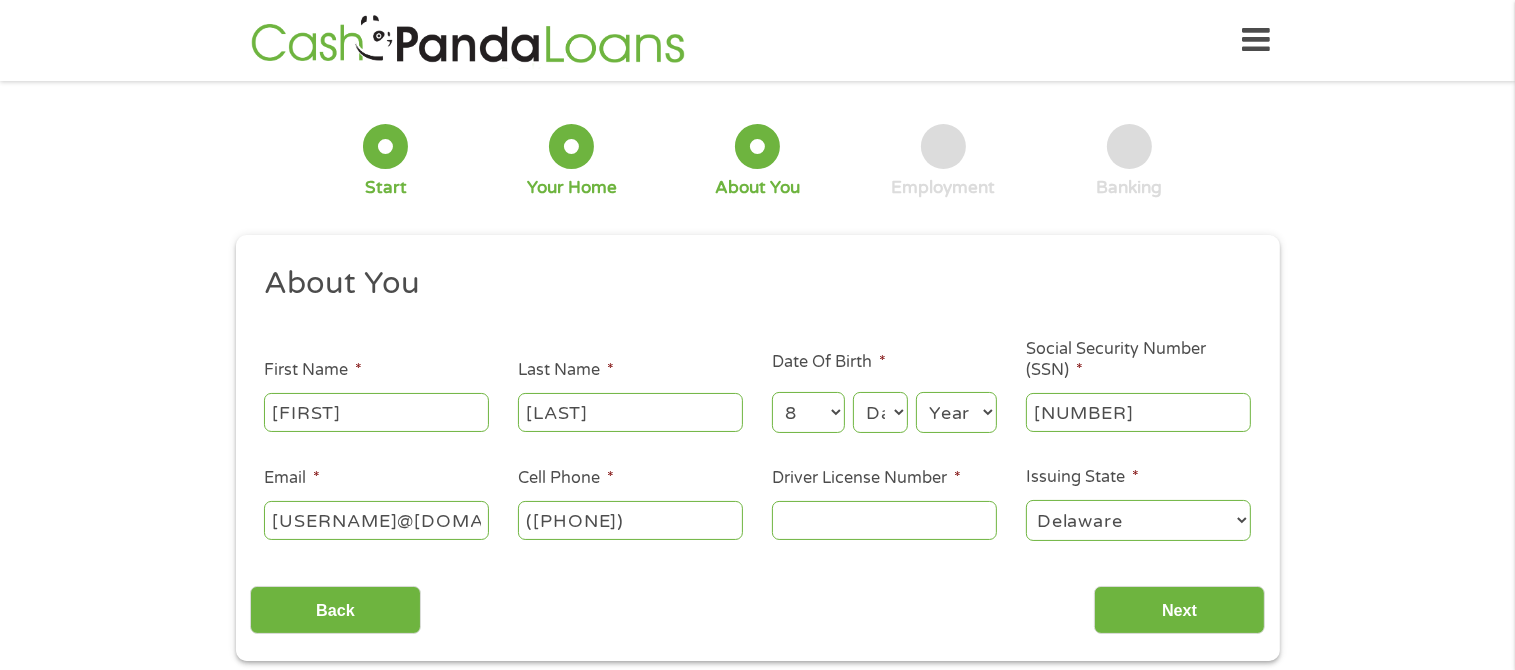 select on "29" 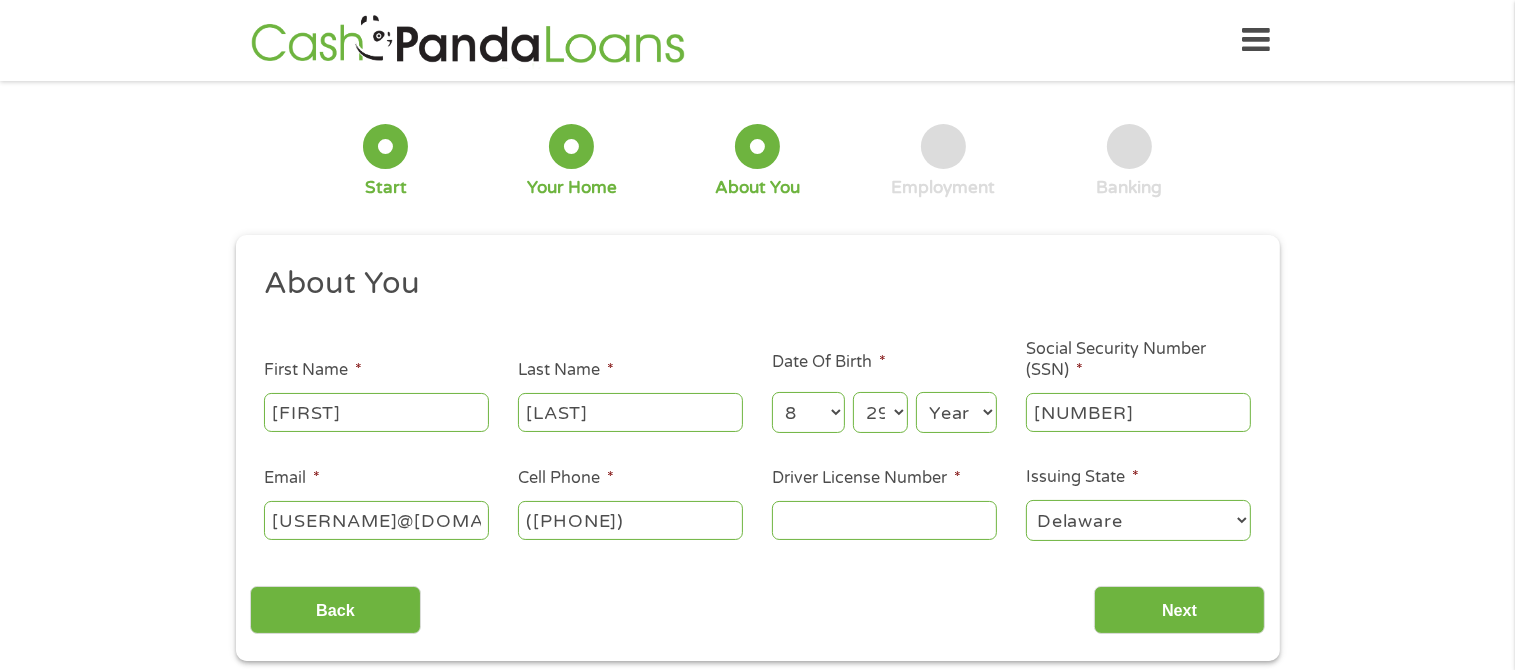 click on "Day 1 2 3 4 5 6 7 8 9 10 11 12 13 14 15 16 17 18 19 20 21 22 23 24 25 26 27 28 29 30 31" at bounding box center (880, 412) 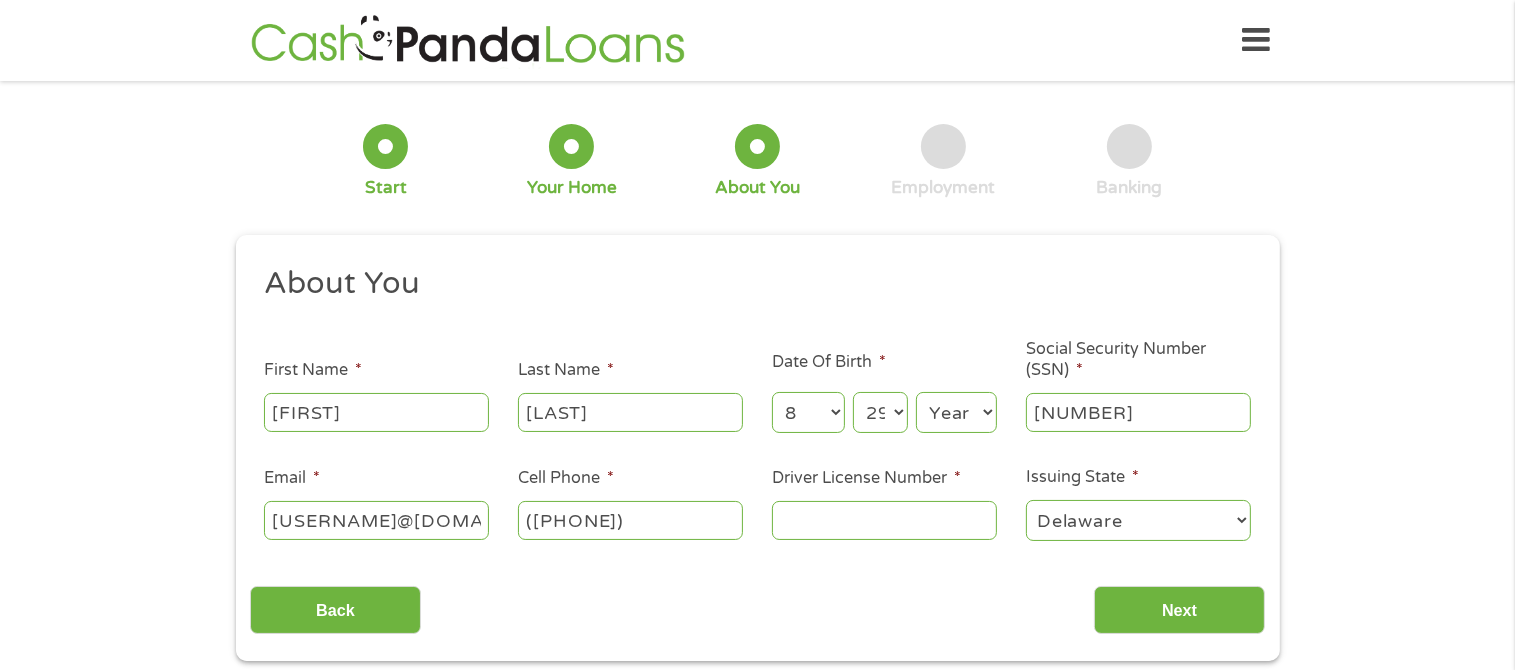select on "1989" 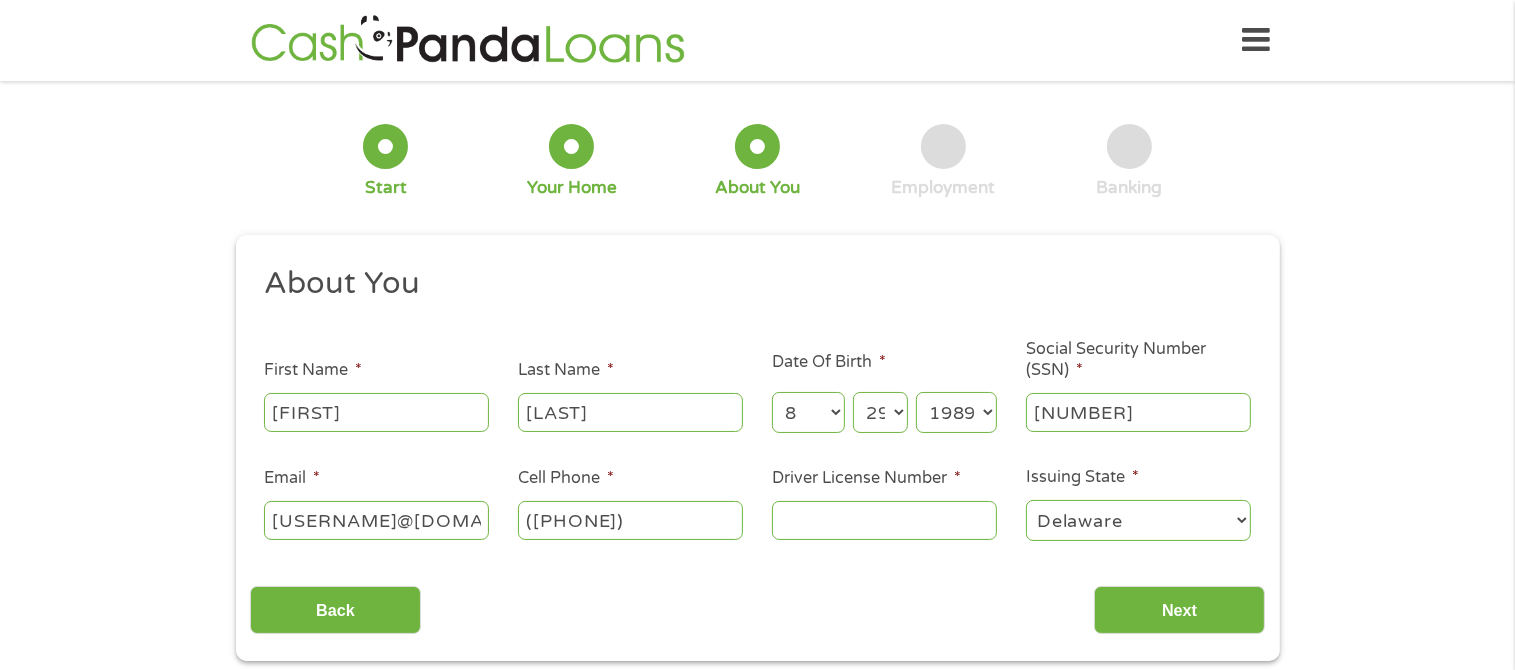 click on "Year 2007 2006 2005 2004 2003 2002 2001 2000 1999 1998 1997 1996 1995 1994 1993 1992 1991 1990 1989 1988 1987 1986 1985 1984 1983 1982 1981 1980 1979 1978 1977 1976 1975 1974 1973 1972 1971 1970 1969 1968 1967 1966 1965 1964 1963 1962 1961 1960 1959 1958 1957 1956 1955 1954 1953 1952 1951 1950 1949 1948 1947 1946 1945 1944 1943 1942 1941 1940 1939 1938 1937 1936 1935 1934 1933 1932 1931 1930 1929 1928 1927 1926 1925 1924 1923 1922 1921 1920" at bounding box center [956, 412] 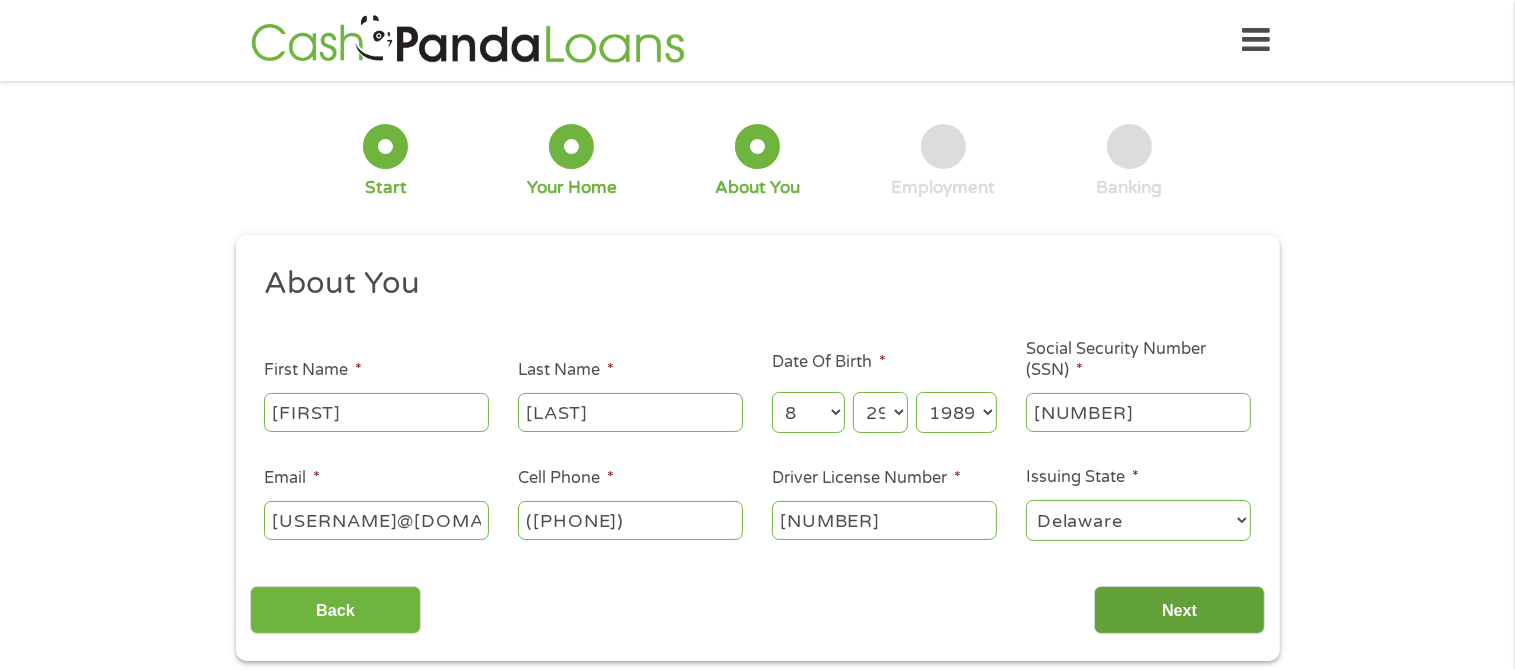 type on "[NUMBER]" 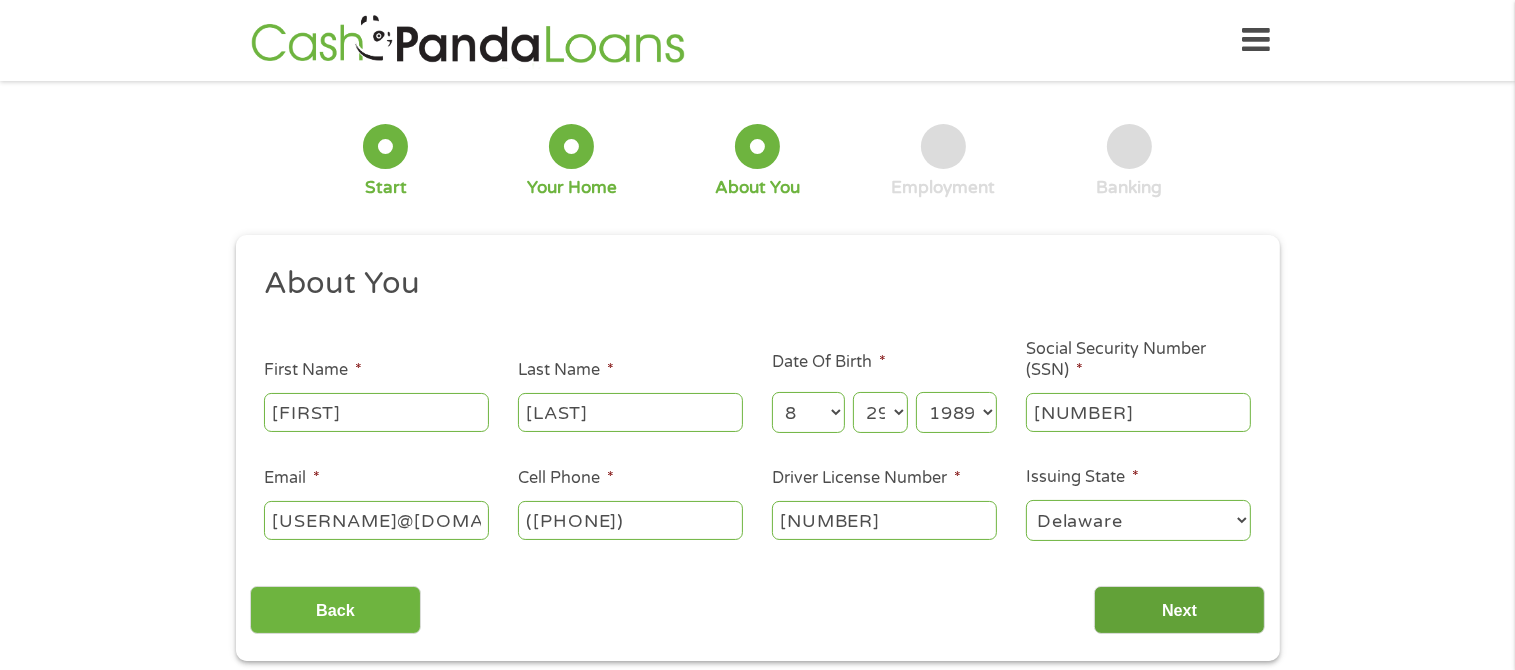 click on "Next" at bounding box center (1179, 610) 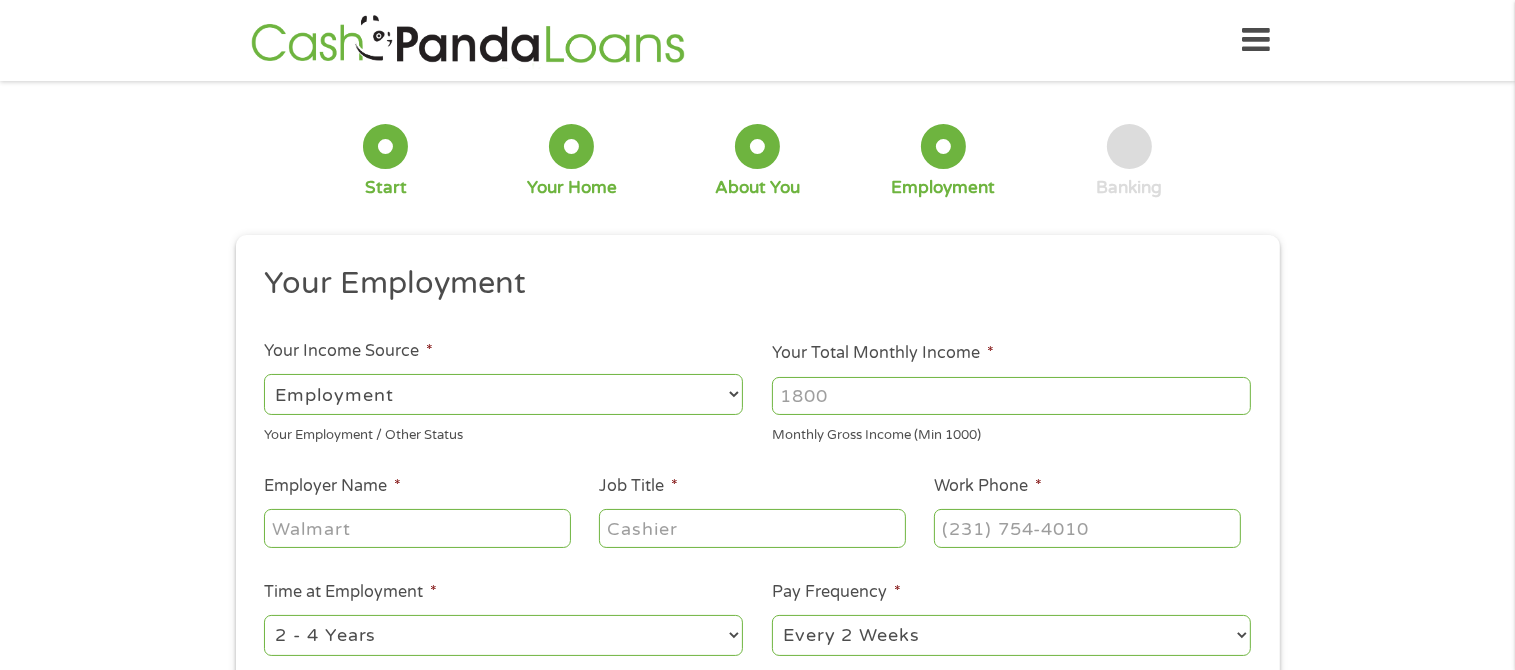 scroll, scrollTop: 8, scrollLeft: 8, axis: both 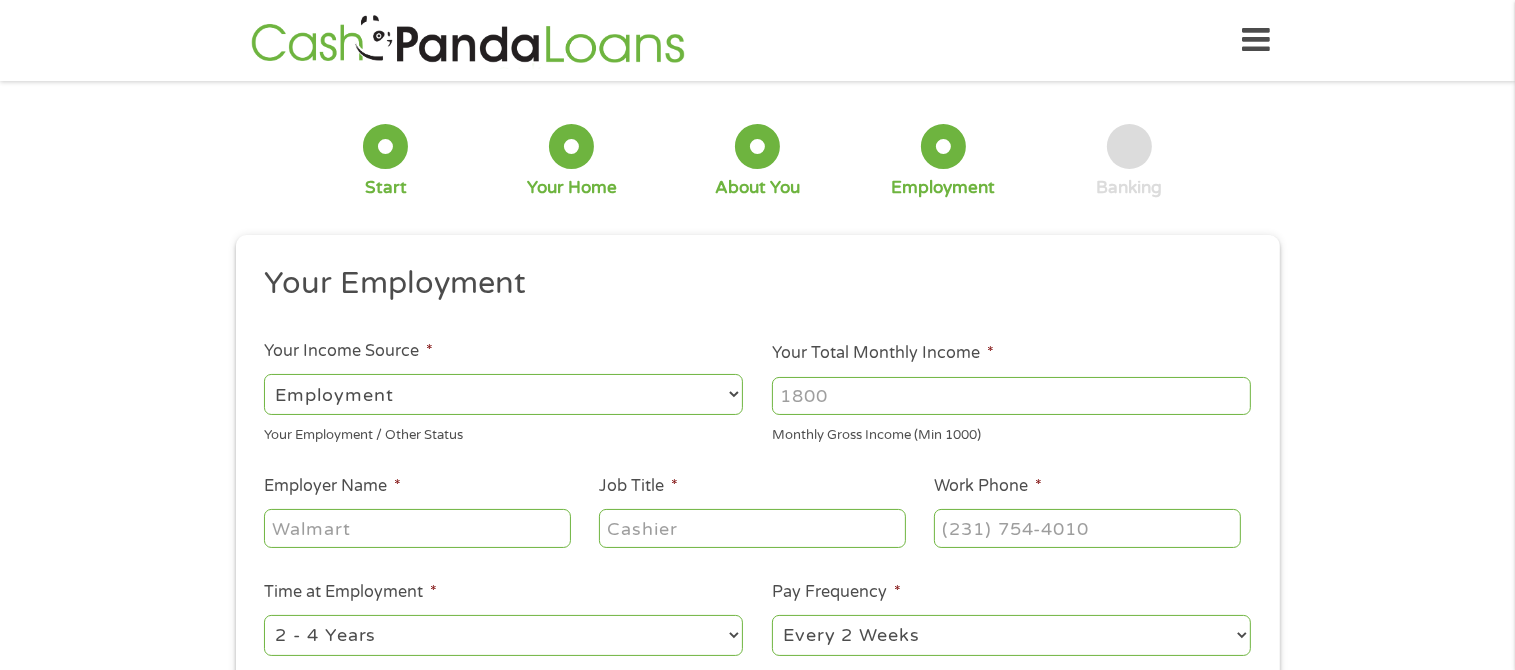 click on "Your Total Monthly Income *" at bounding box center (1011, 396) 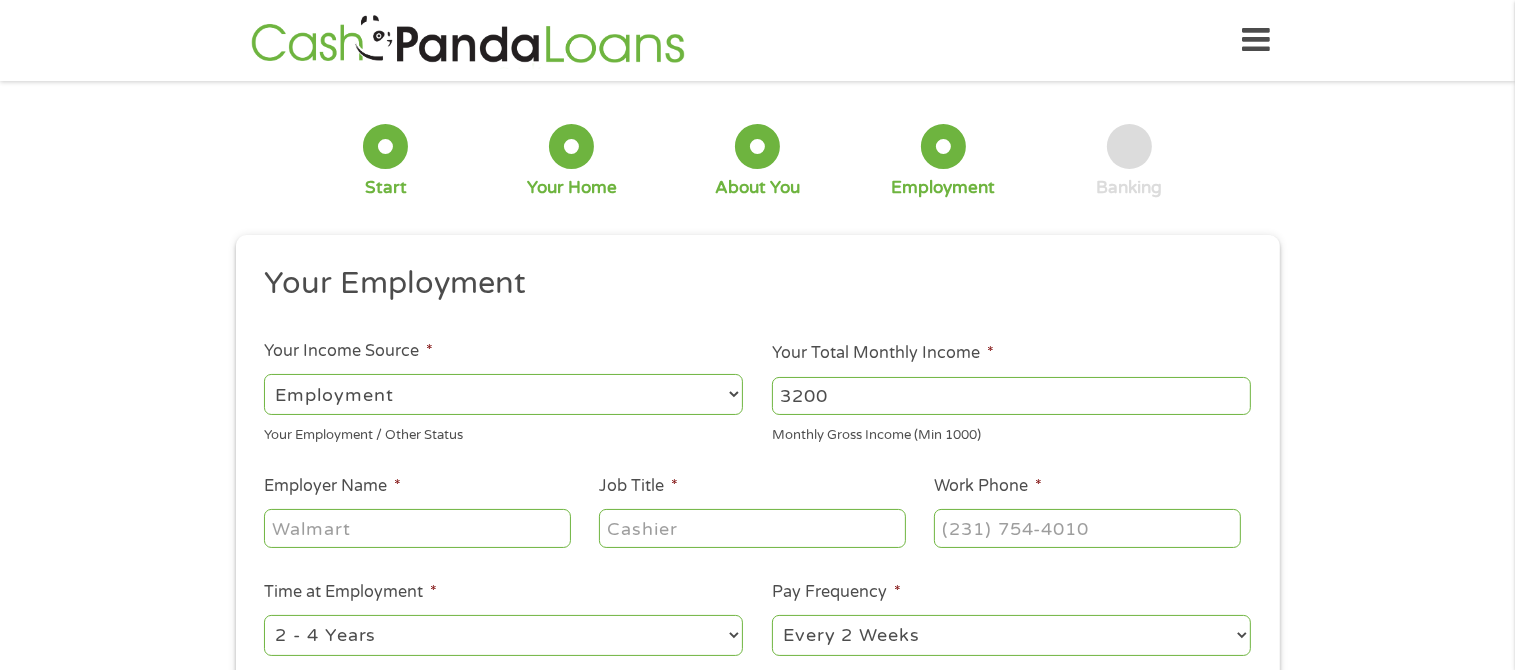 type on "3200" 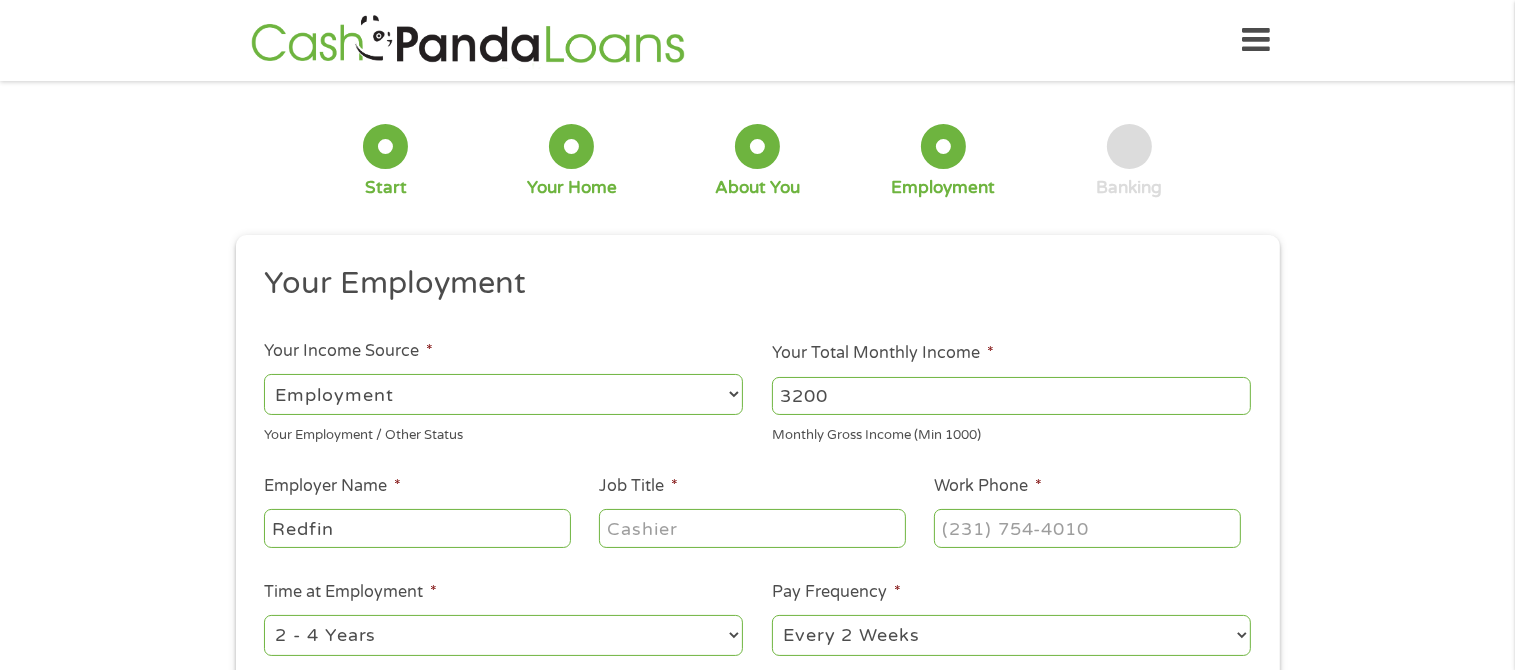 type on "Redfin" 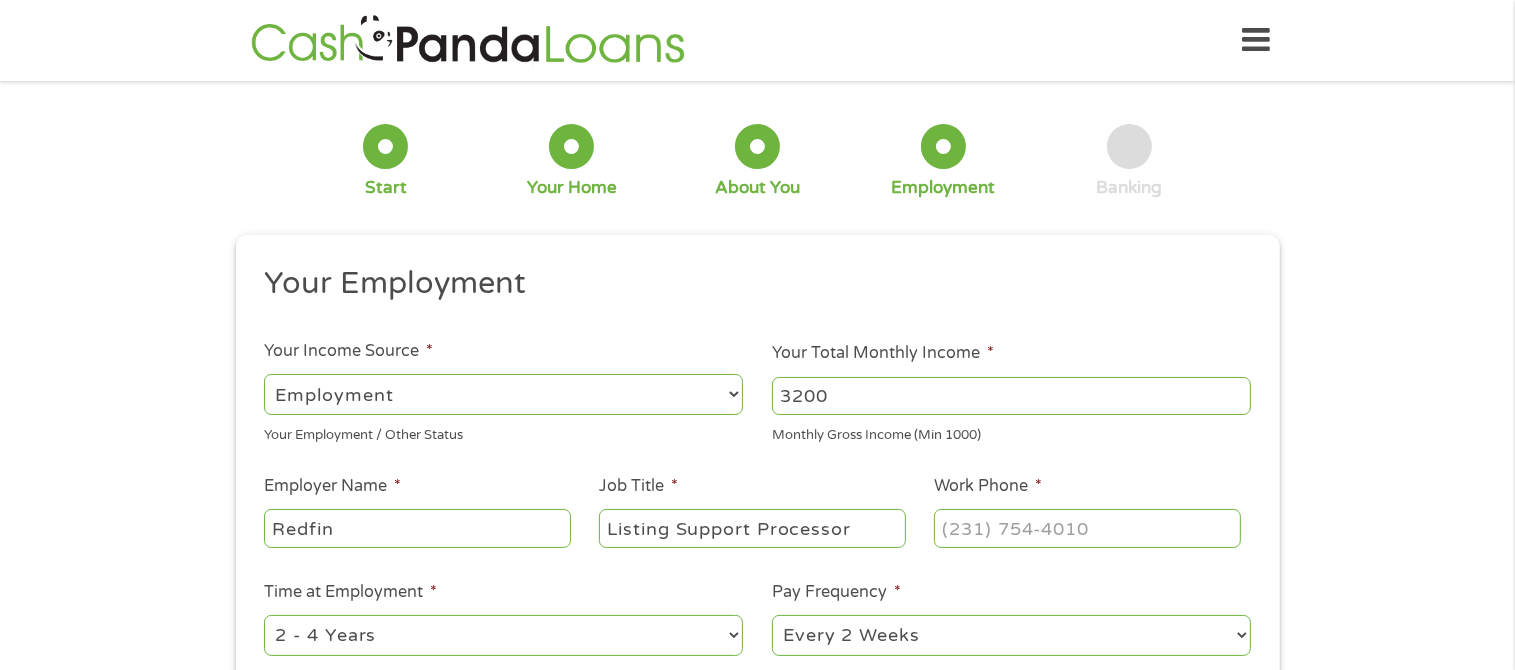 type on "Listing Support Processor" 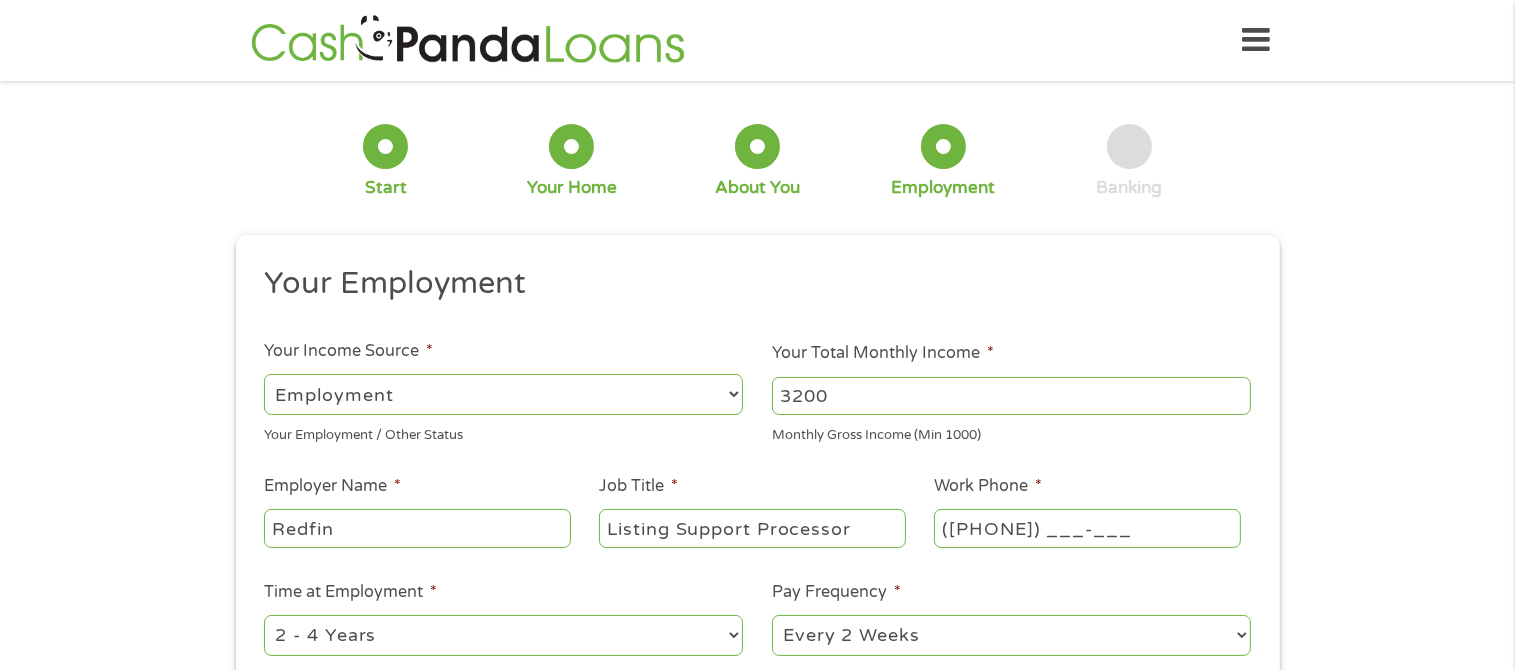 type on "([PHONE])" 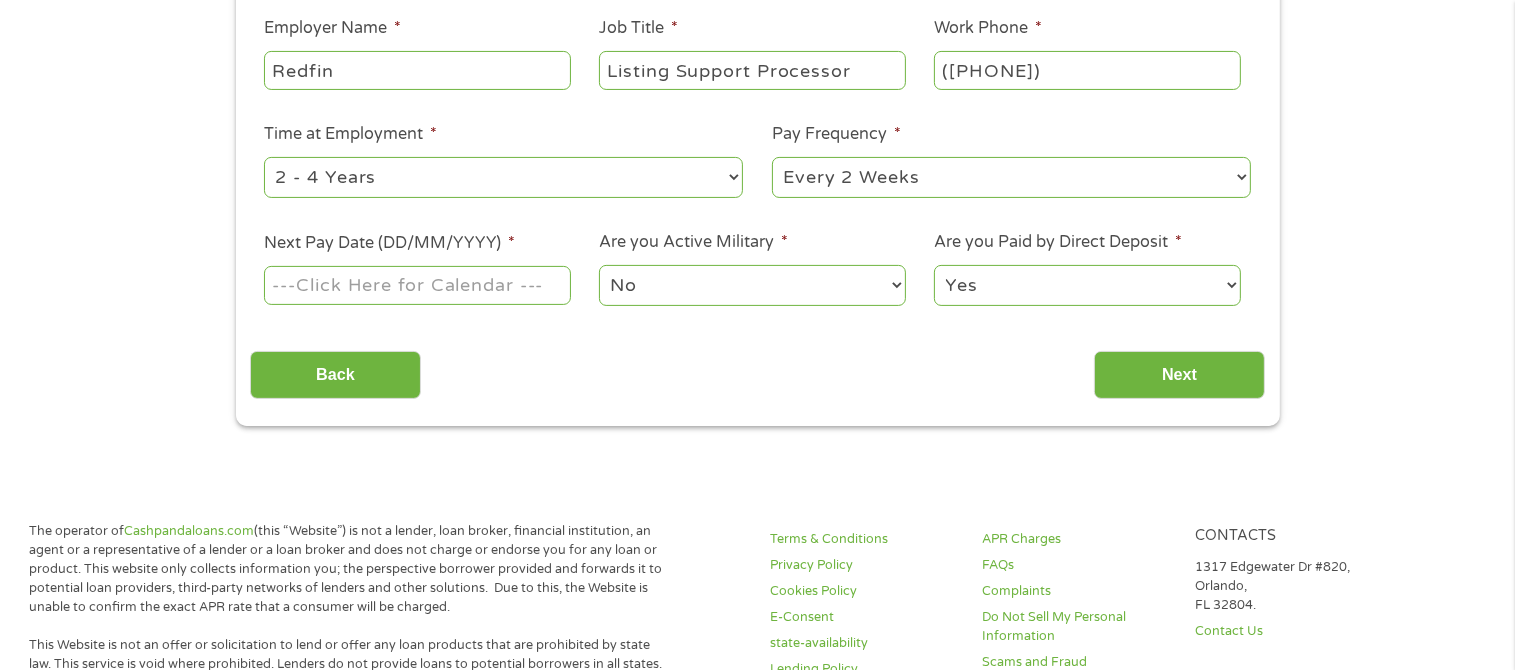scroll, scrollTop: 422, scrollLeft: 0, axis: vertical 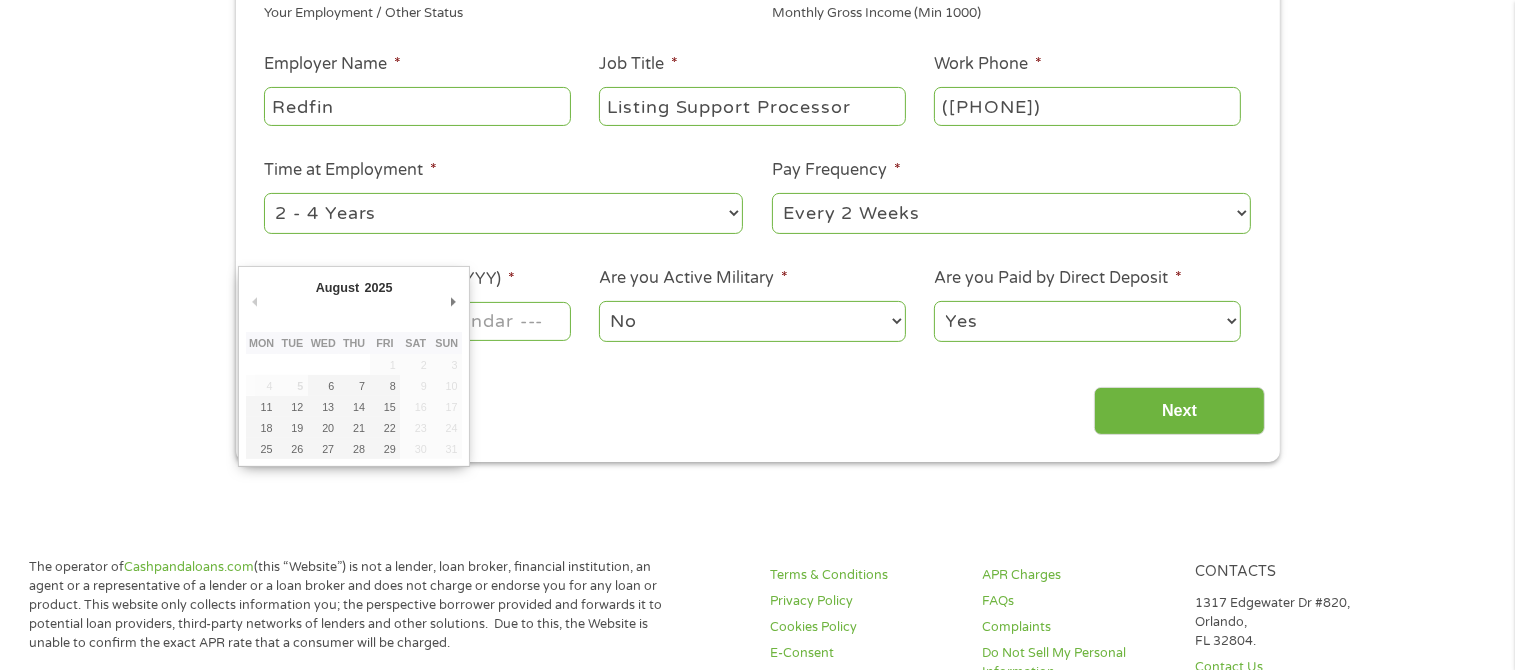 click on "Home Get Loan Offer How it works FAQs Blog Cash Loans Quick Loans Online Loans Payday Loans Cash Advances Préstamos Paycheck Loans Near Me Artificial Intelligence Loans Contact Us 1 Start 2 Your Home 3 About You 4 Employment 5 Banking 6
This field is hidden when viewing the form gclid This field is hidden when viewing the form Referrer Source Campaign p c g" at bounding box center [757, 762] 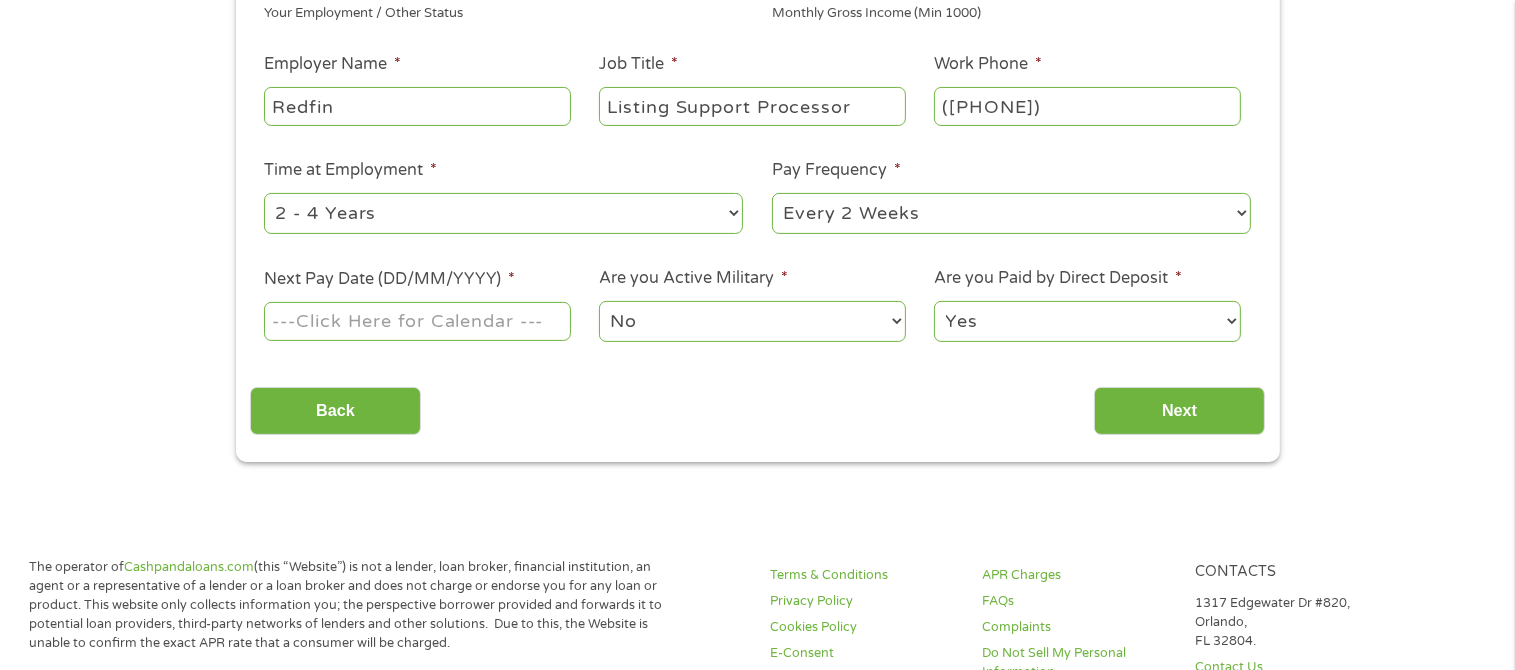 click on "Next Pay Date (DD/MM/YYYY) *" at bounding box center (417, 321) 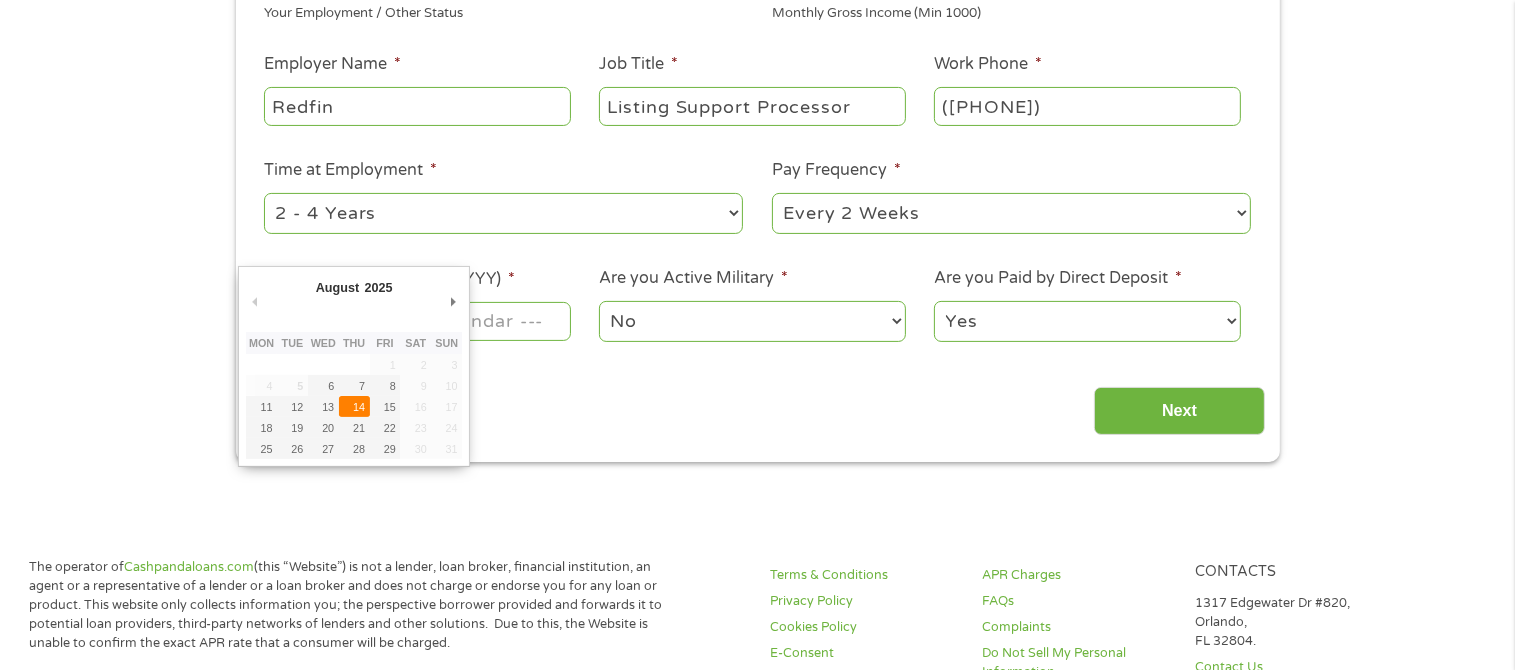 type on "14/08/2025" 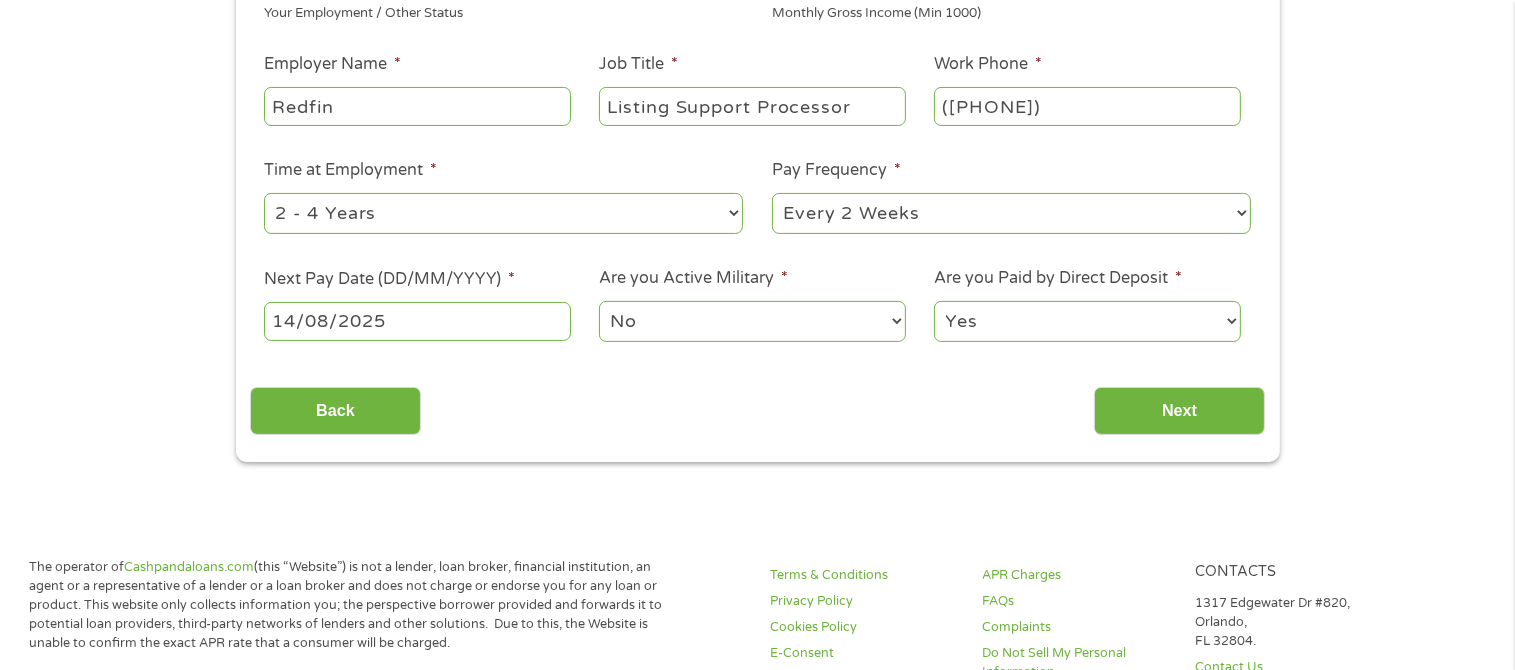 click on "Yes No" at bounding box center (1087, 321) 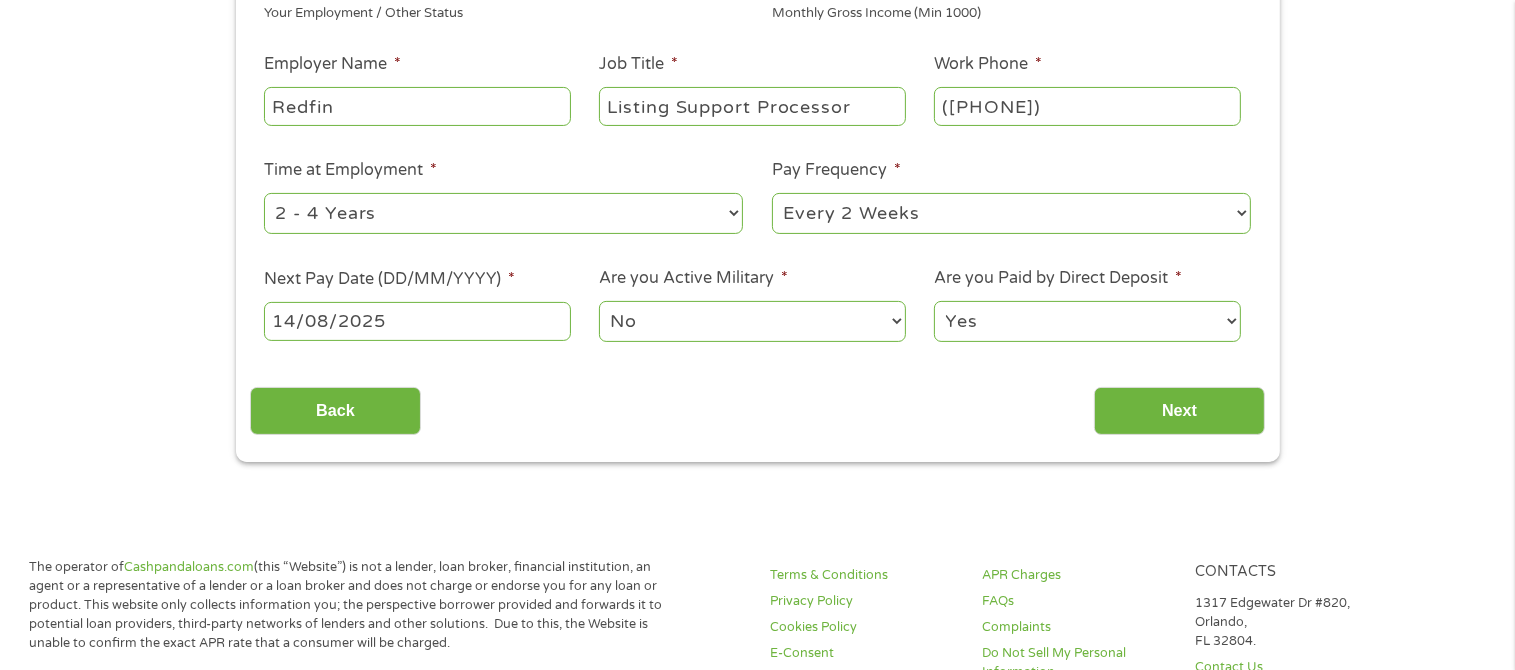click on "Yes No" at bounding box center [1087, 321] 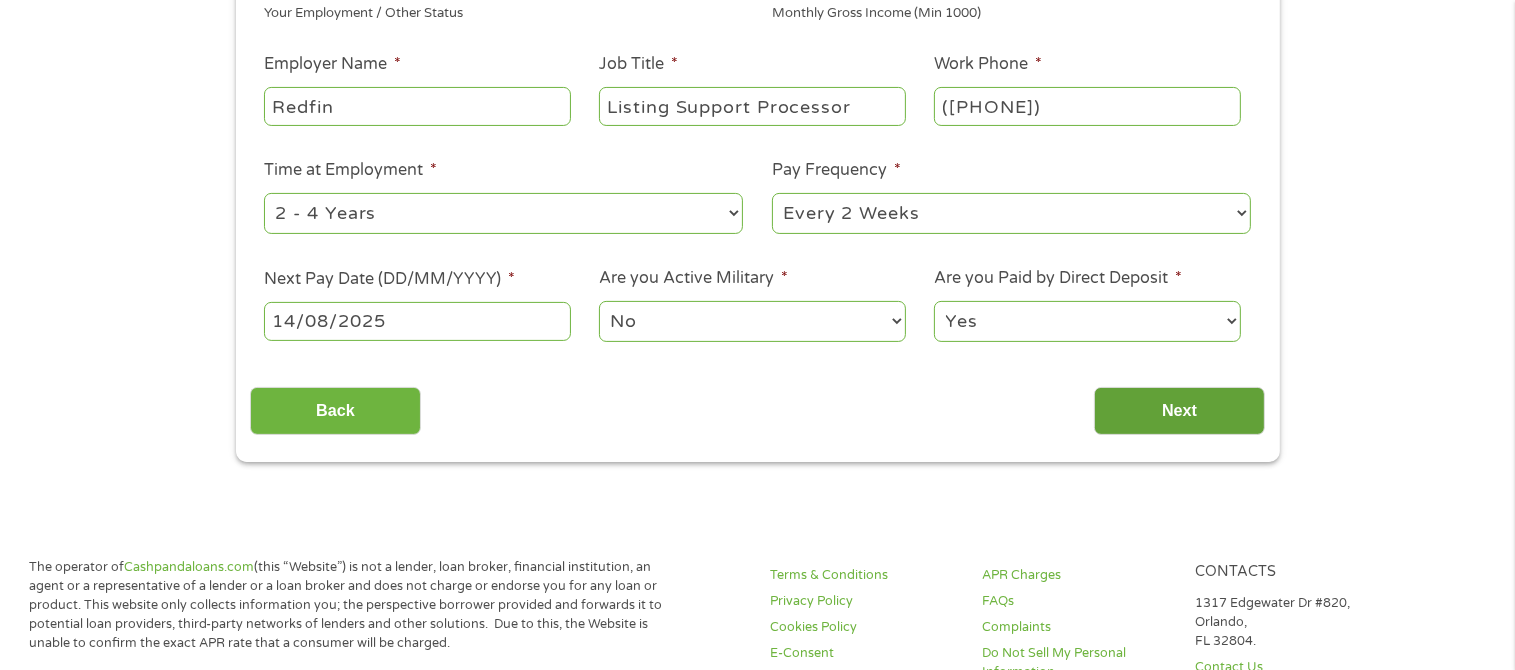 click on "Next" at bounding box center (1179, 411) 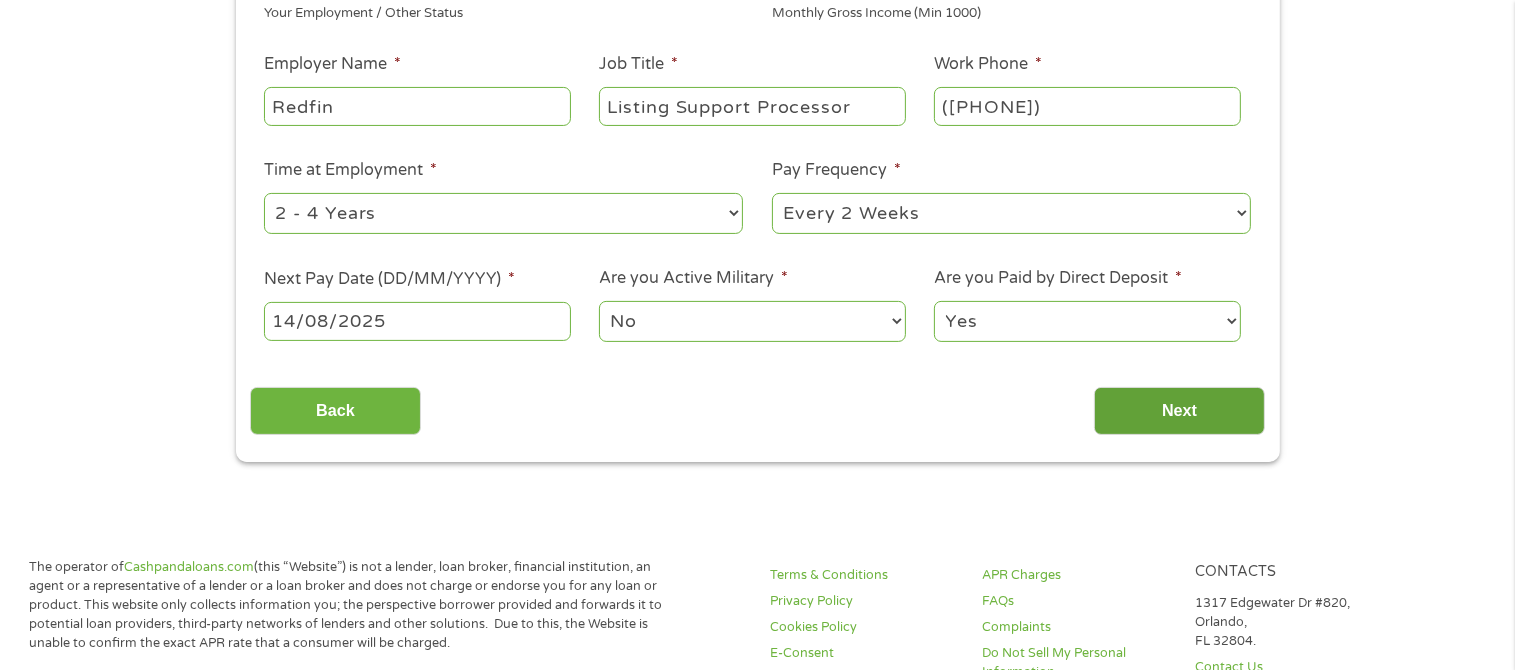 scroll, scrollTop: 8, scrollLeft: 8, axis: both 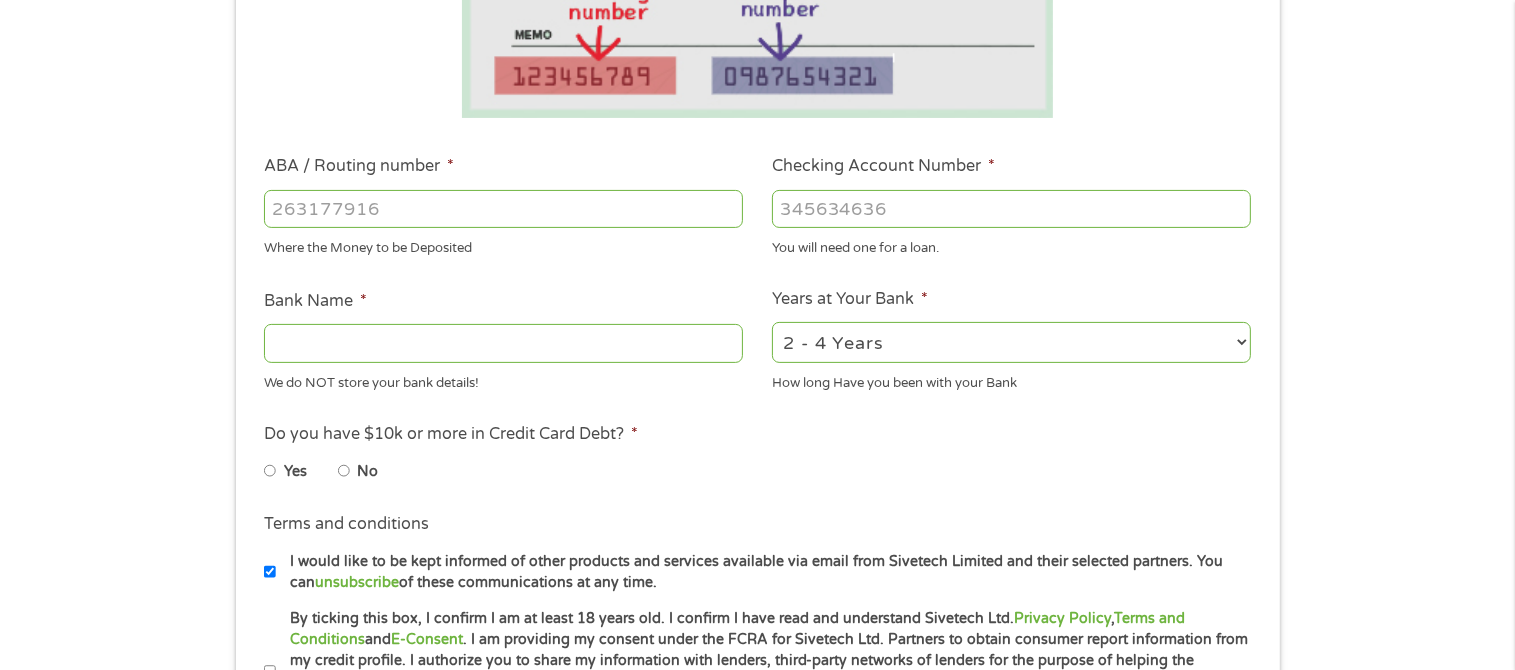 click on "ABA / Routing number *" at bounding box center (503, 209) 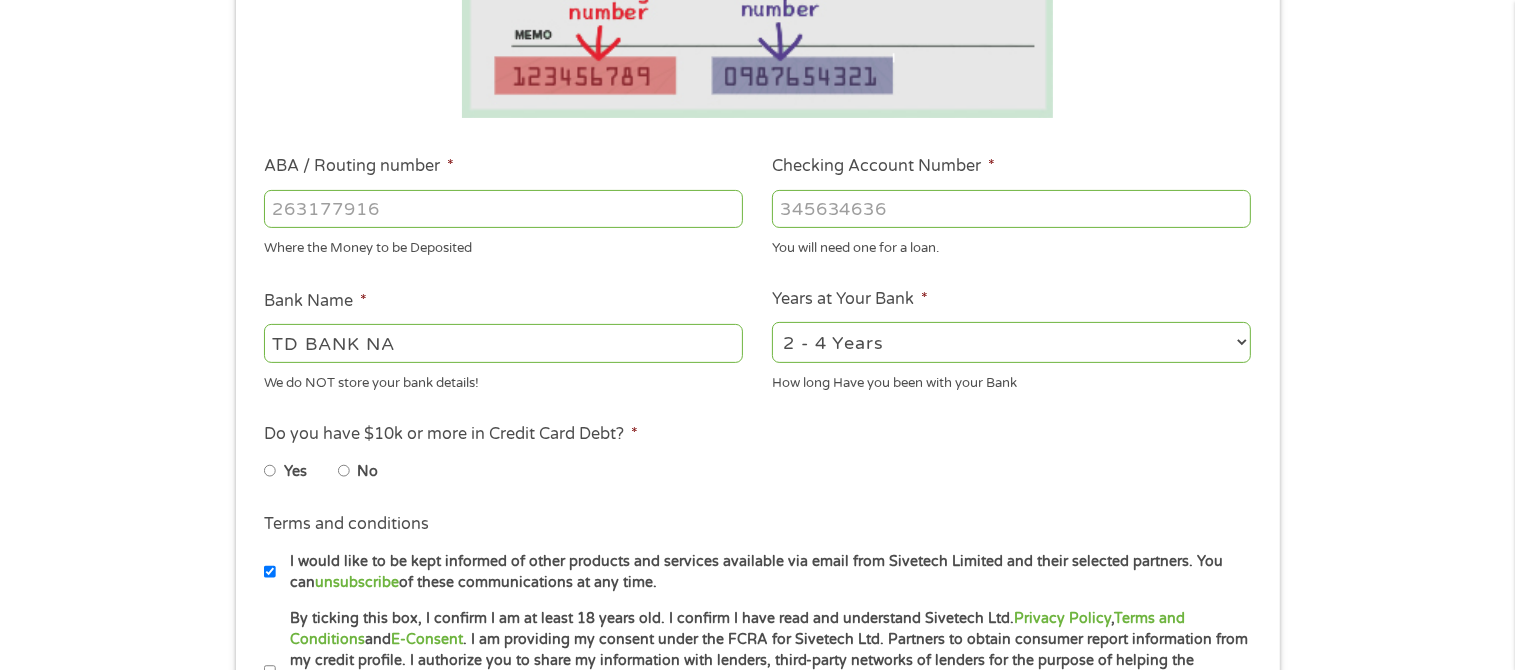 type on "[NUMBER]" 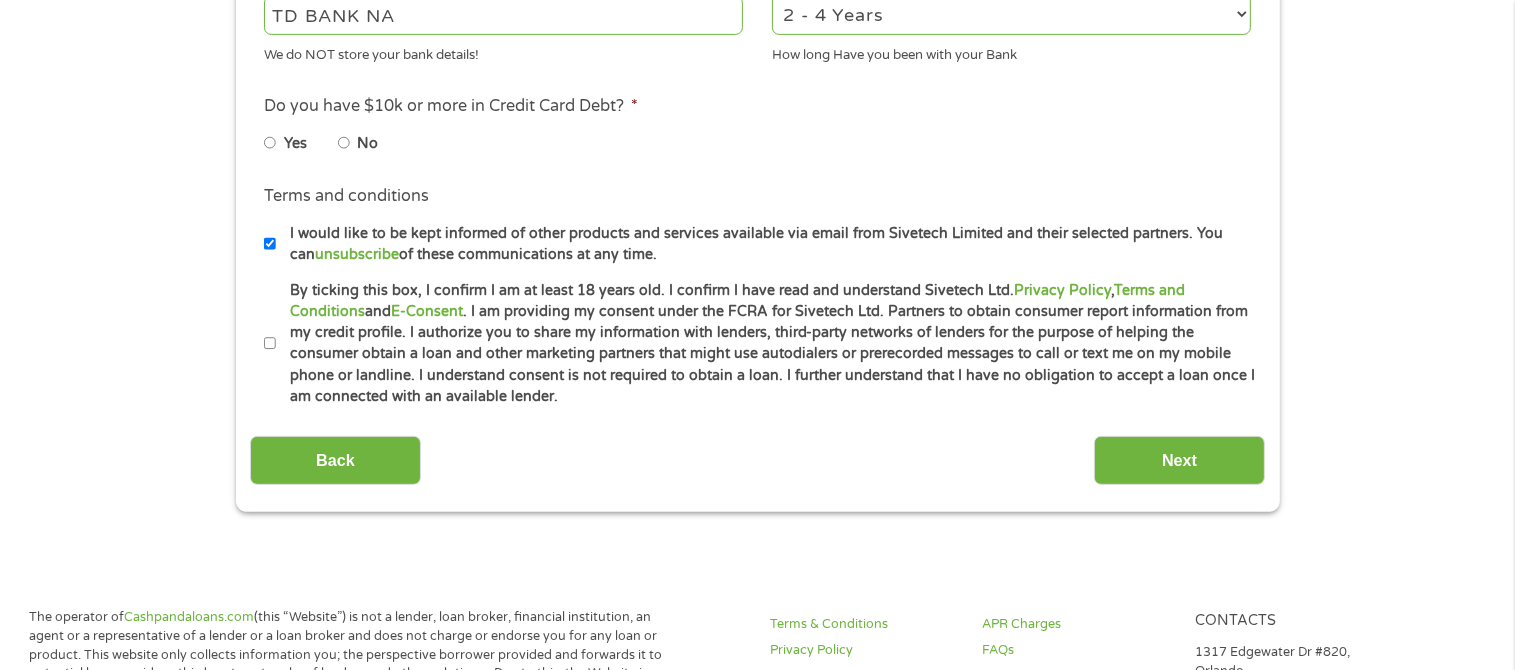 scroll, scrollTop: 844, scrollLeft: 0, axis: vertical 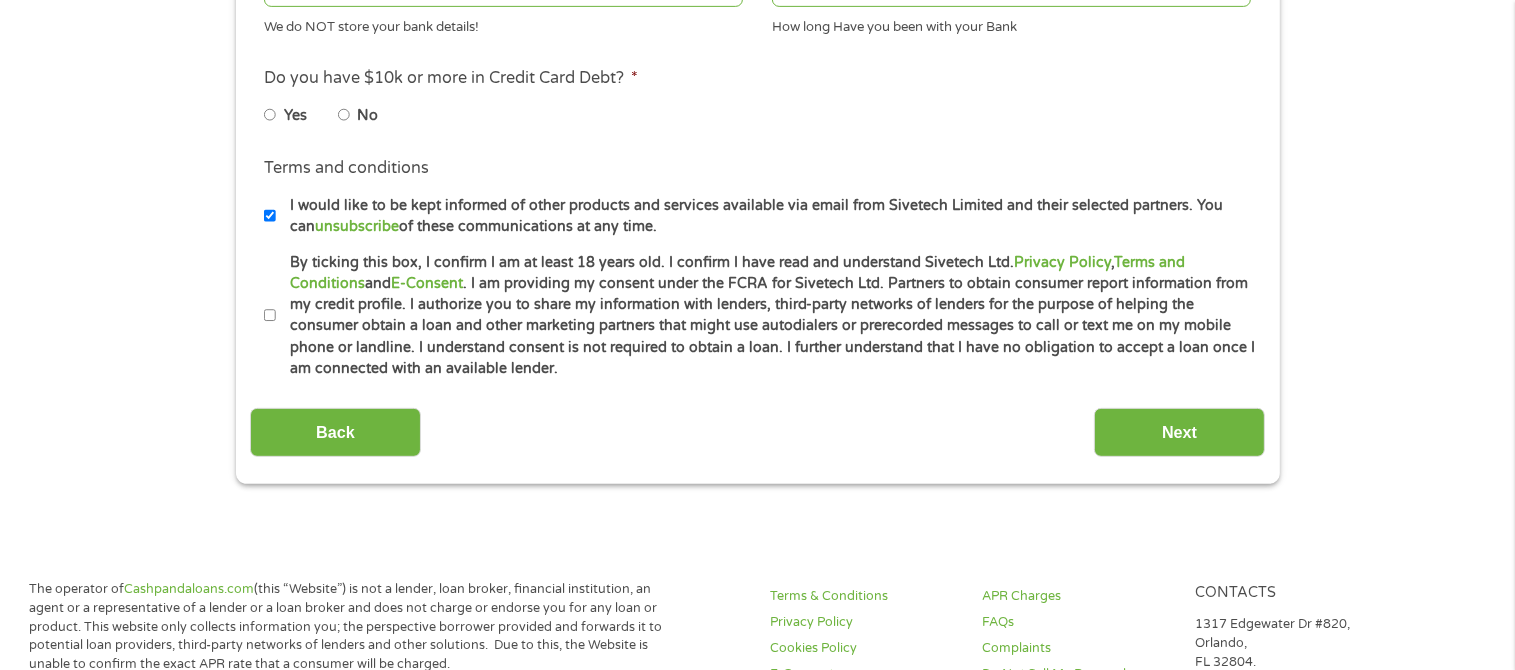 type on "[NUMBER]" 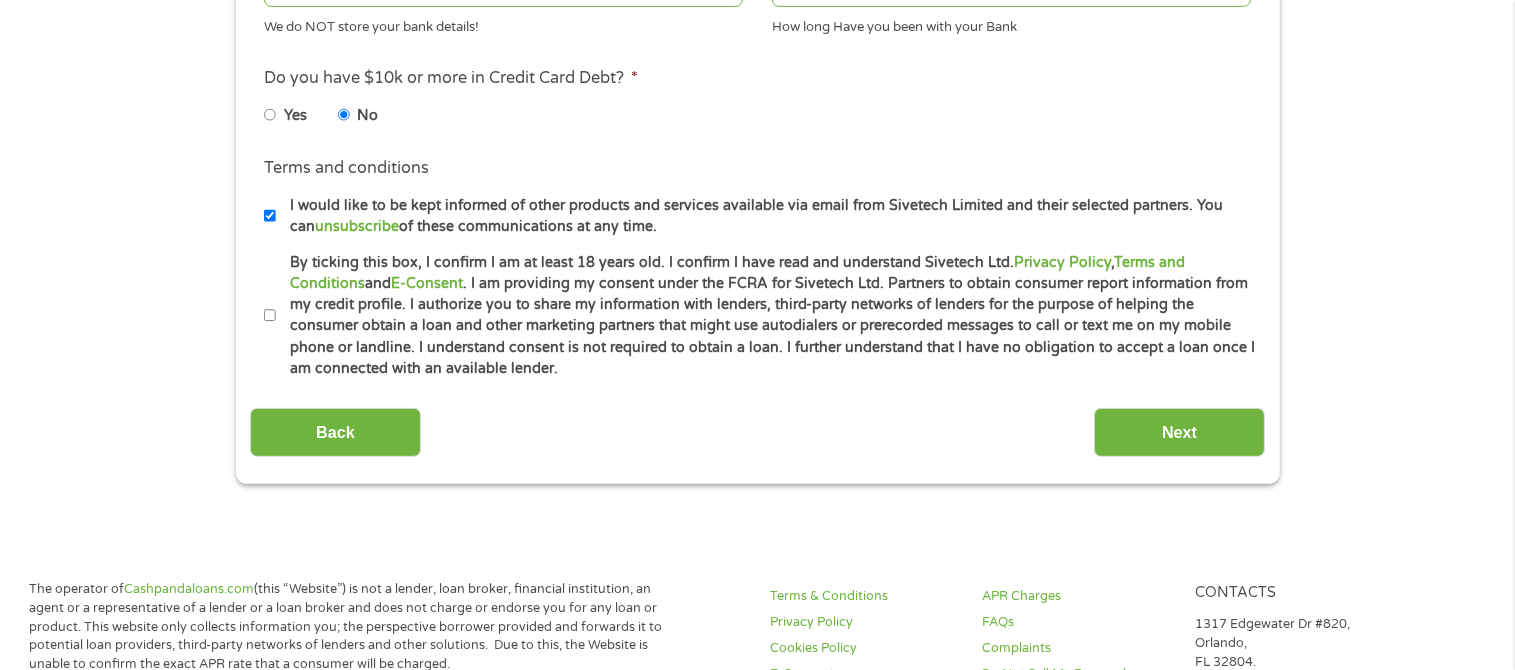 click on "Terms and conditions *
By ticking this box, I confirm I am at least 18 years old. I confirm I have read and understand Sivetech Ltd.  Privacy Policy ,  Terms and Conditions  and  E-Consent . I am providing my consent under the FCRA for Sivetech Ltd. Partners to obtain consumer report information from my credit profile. I authorize you to share my information with lenders, third-party networks of lenders for the purpose of helping the consumer obtain a loan and other marketing partners that might use autodialers or prerecorded messages to call or text me on my mobile phone or landline. I understand consent is not required to obtain a loan. I further understand that I have no obligation to accept a loan once I am connected with an available lender." at bounding box center [757, 316] 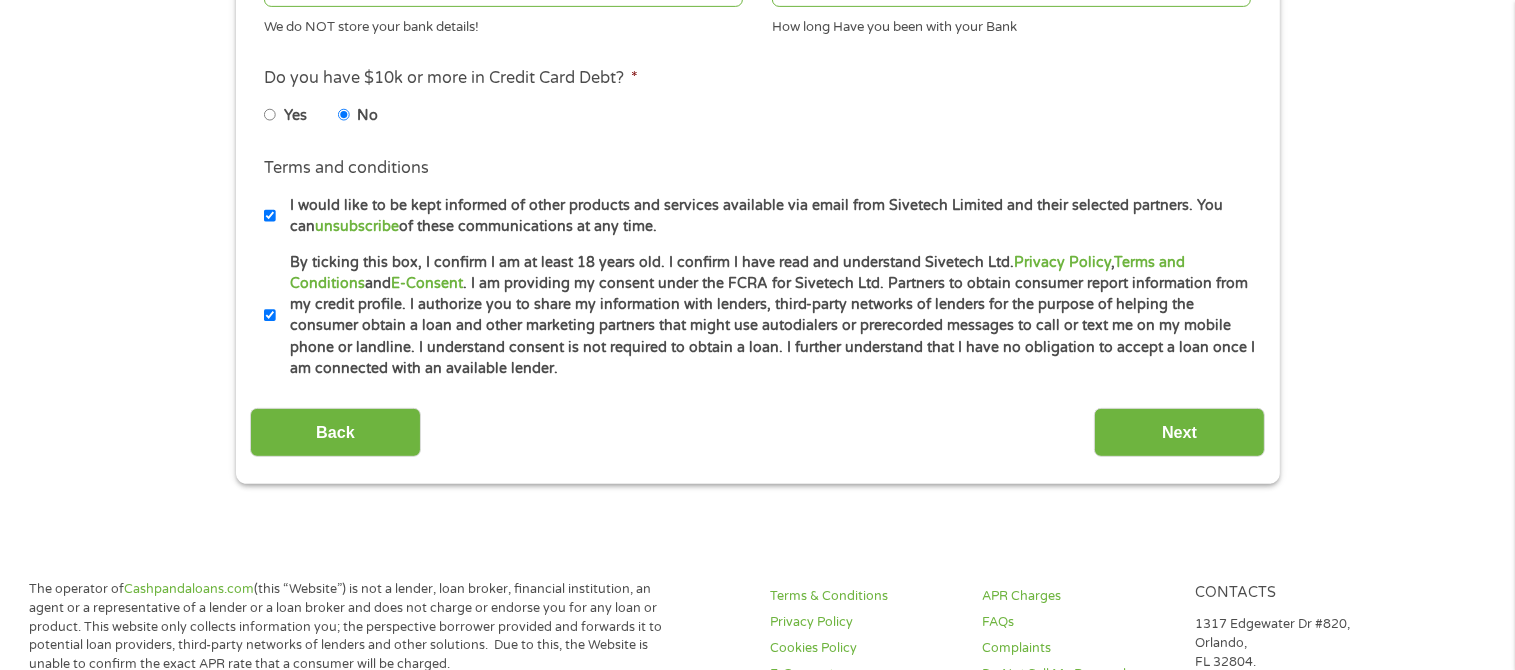 click on "I would like to be kept informed of other products and services available via email from Sivetech Limited and their selected partners. You can   unsubscribe   of these communications at any time." at bounding box center [270, 216] 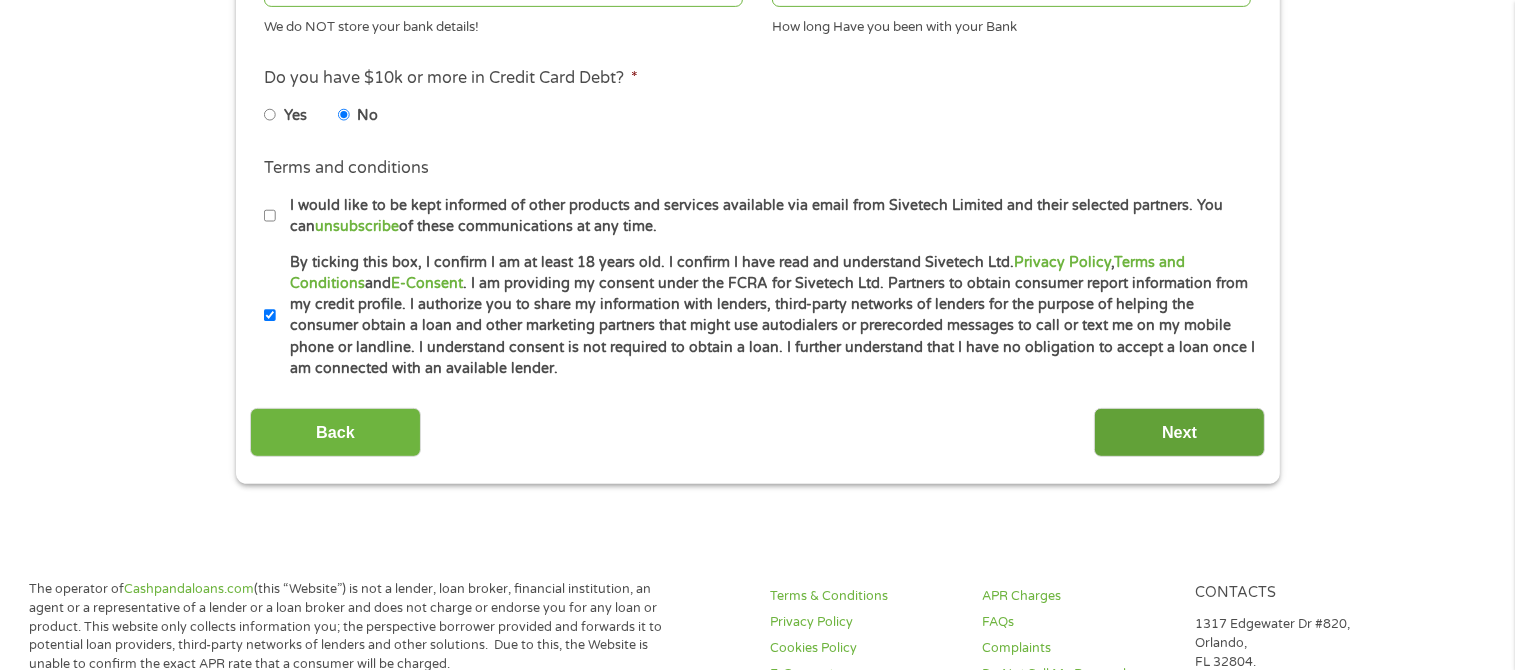 click on "Next" at bounding box center (1179, 432) 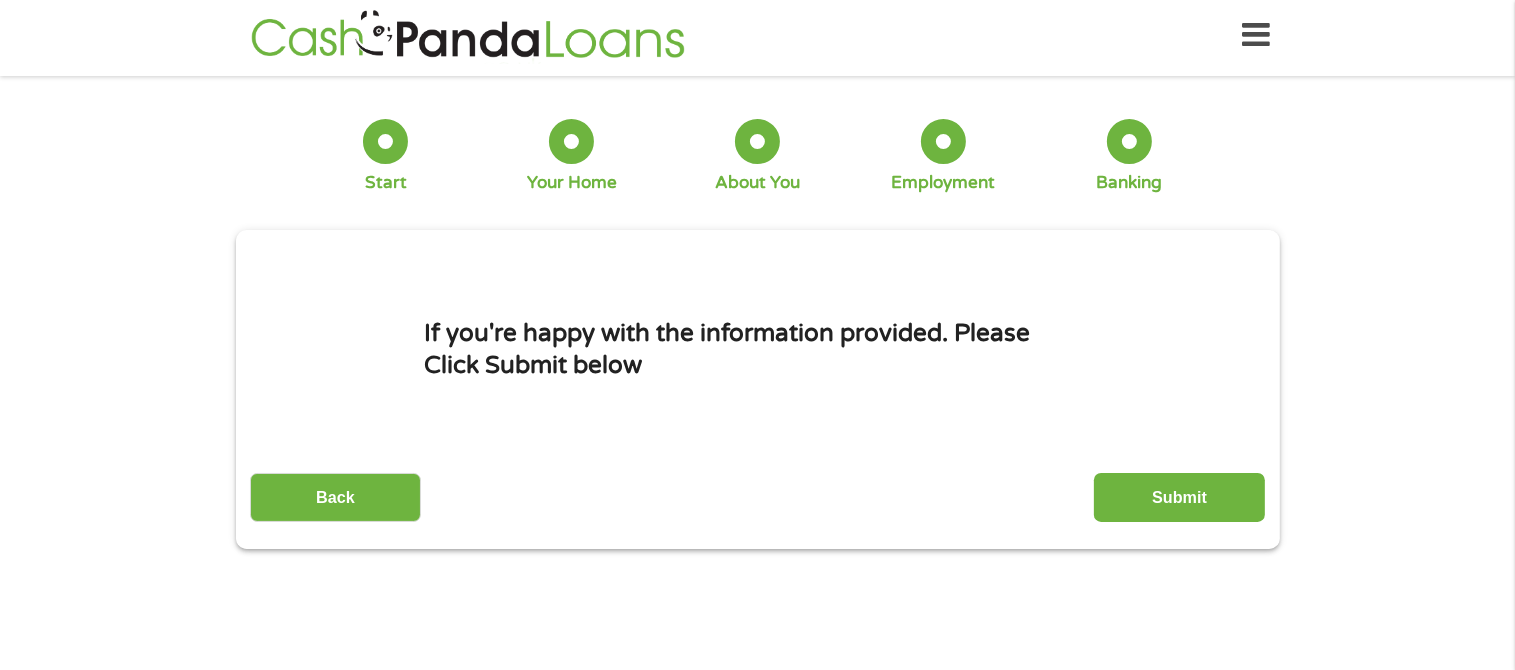 scroll, scrollTop: 0, scrollLeft: 0, axis: both 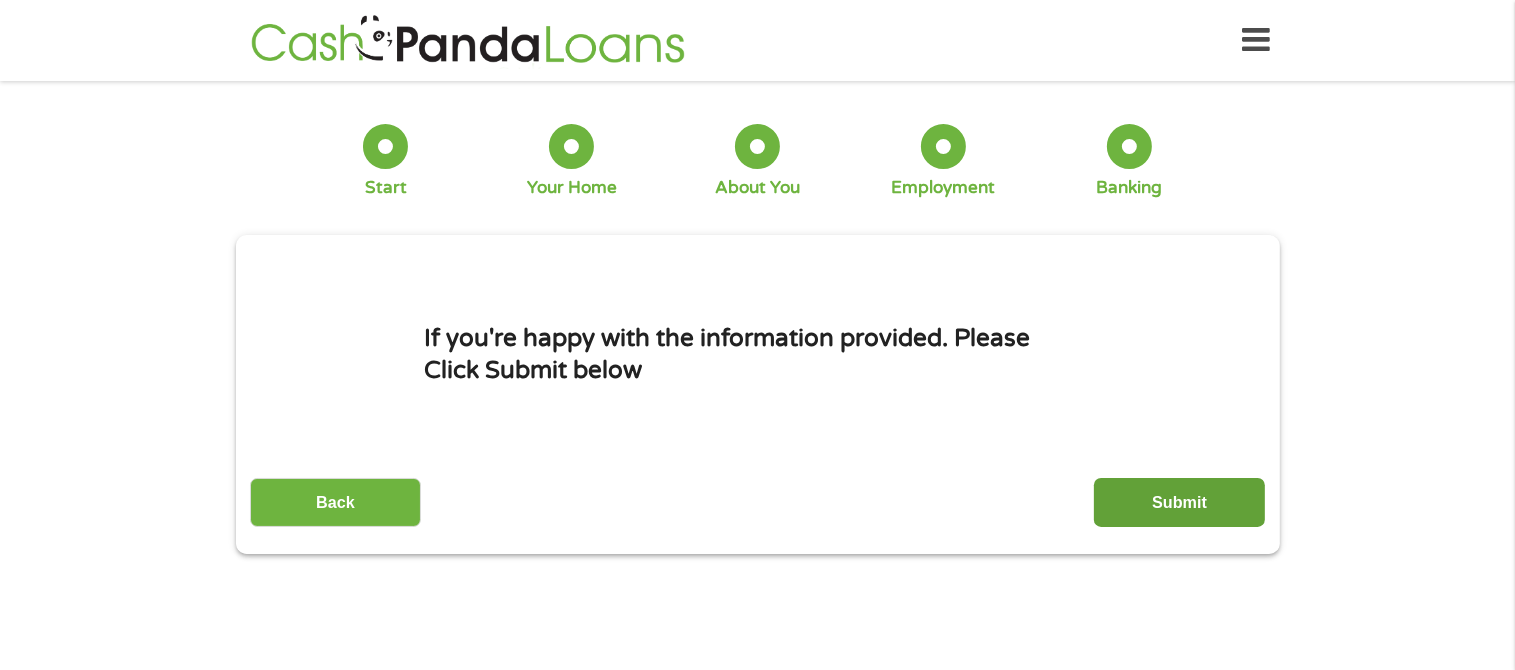 click on "Submit" at bounding box center [1179, 502] 